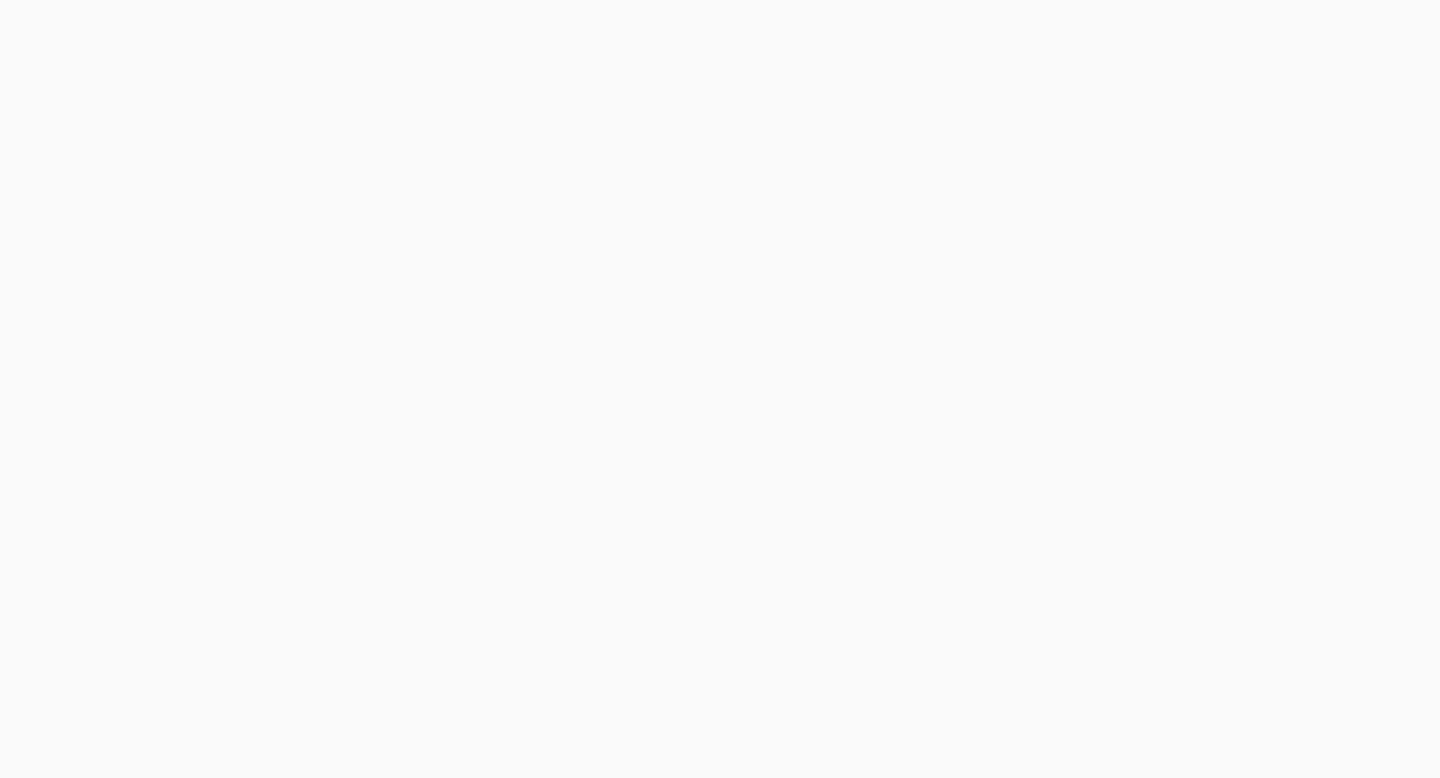scroll, scrollTop: 0, scrollLeft: 0, axis: both 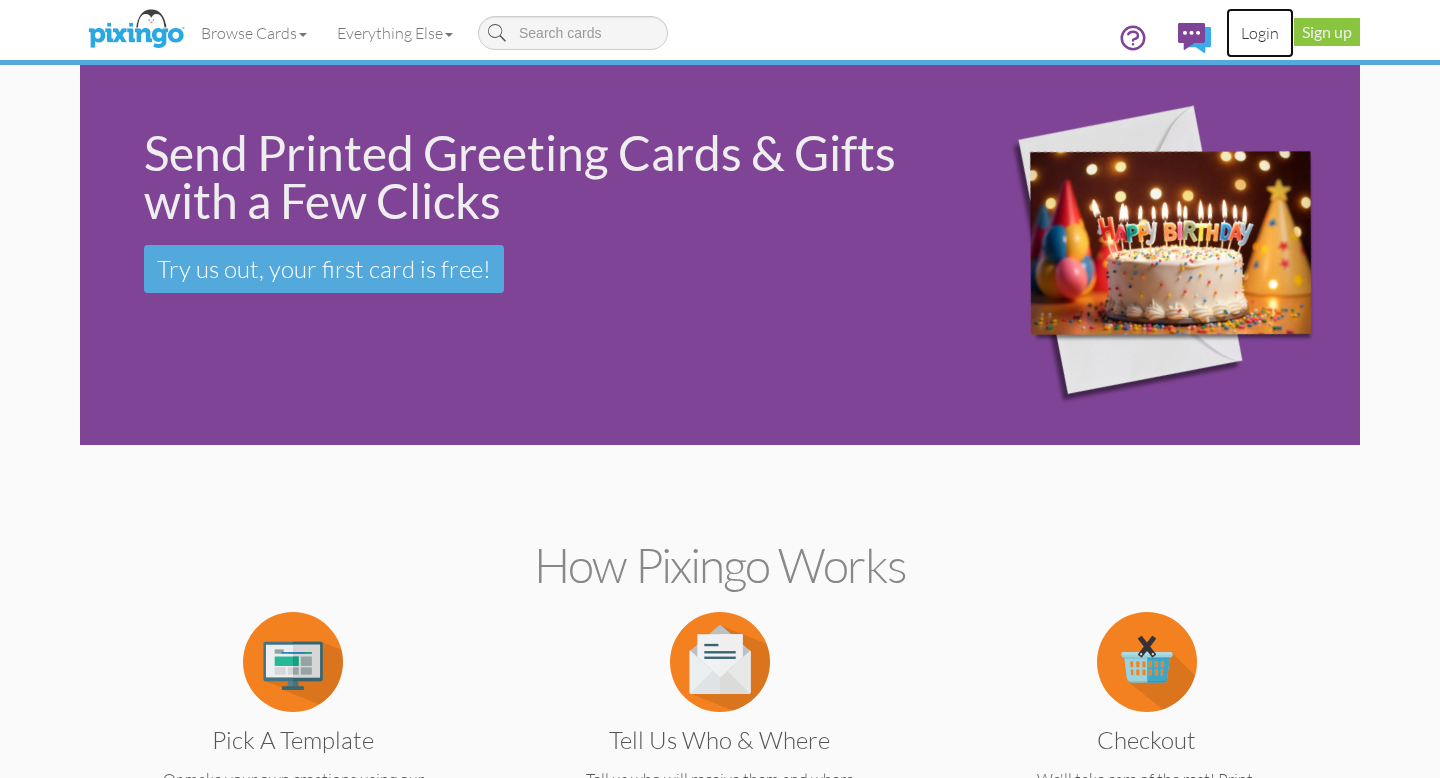 click on "Login" at bounding box center [1260, 33] 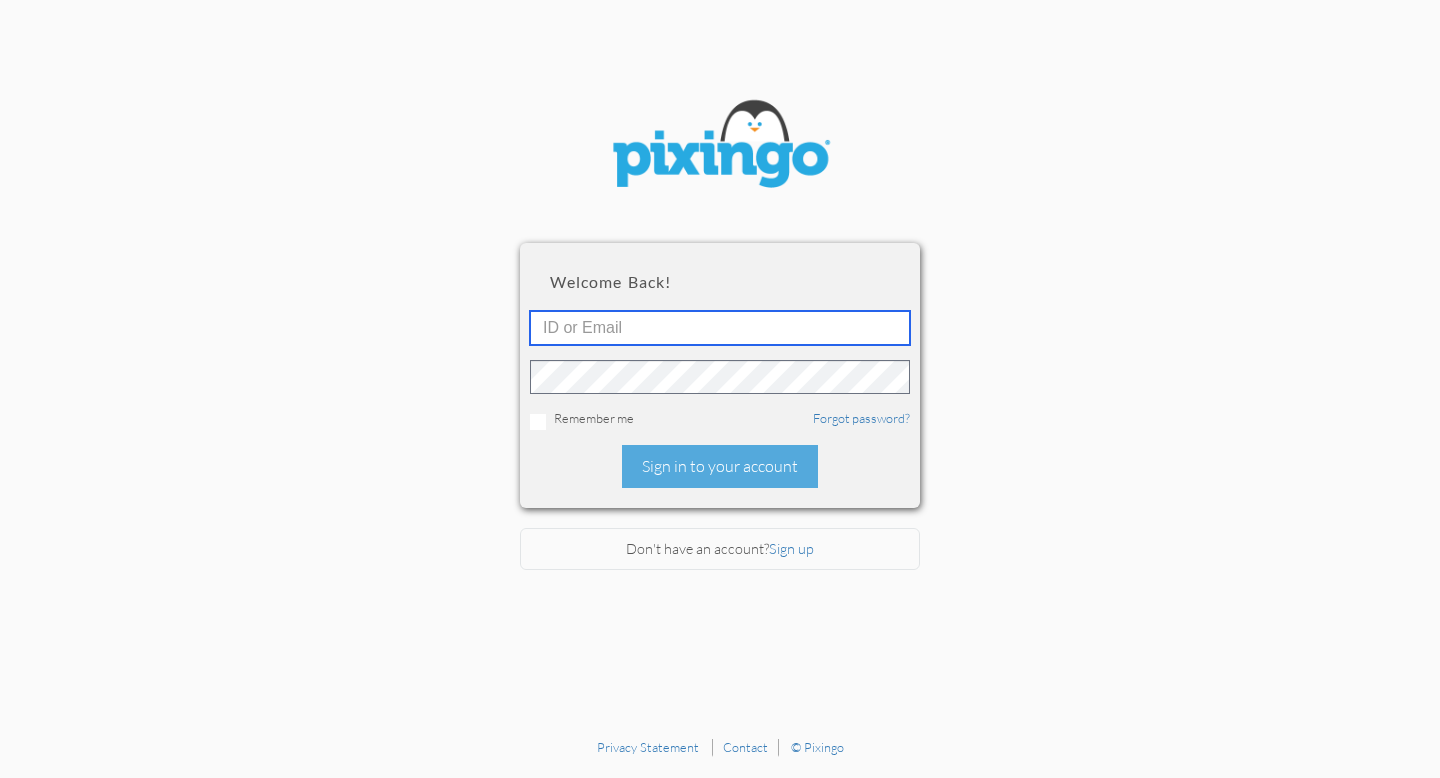 type on "[EMAIL]" 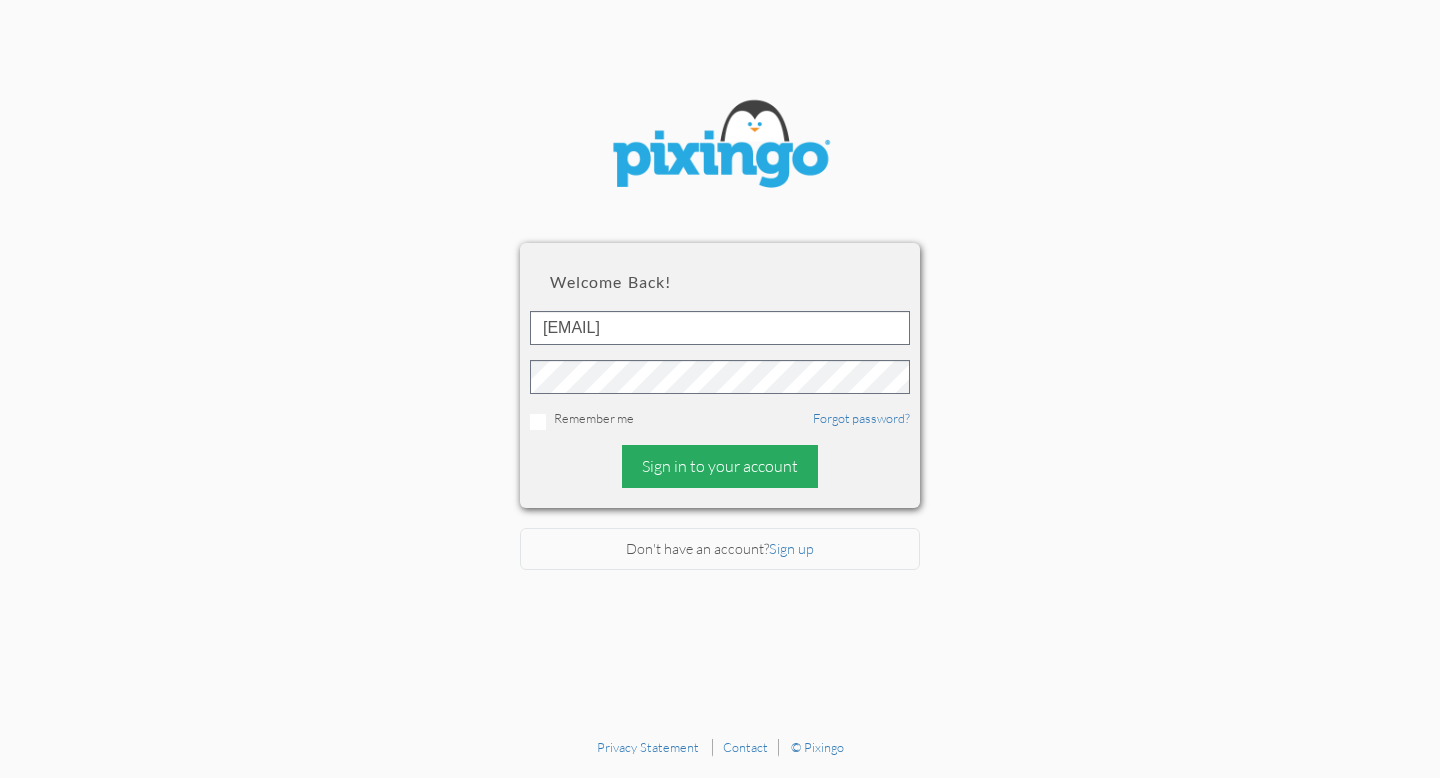 click on "Sign in to your account" at bounding box center (720, 466) 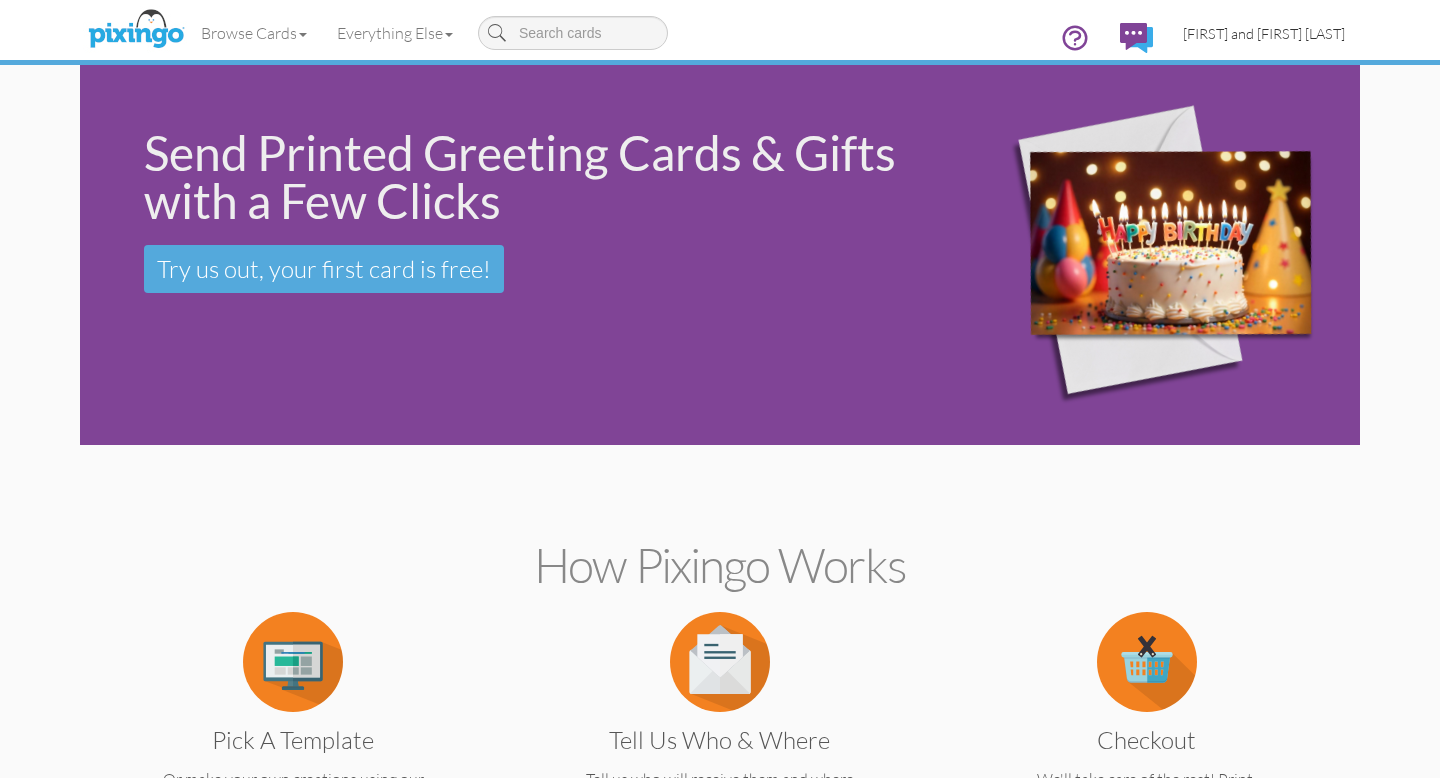 click on "[FIRST] and [FIRST] [LAST]" at bounding box center (1264, 33) 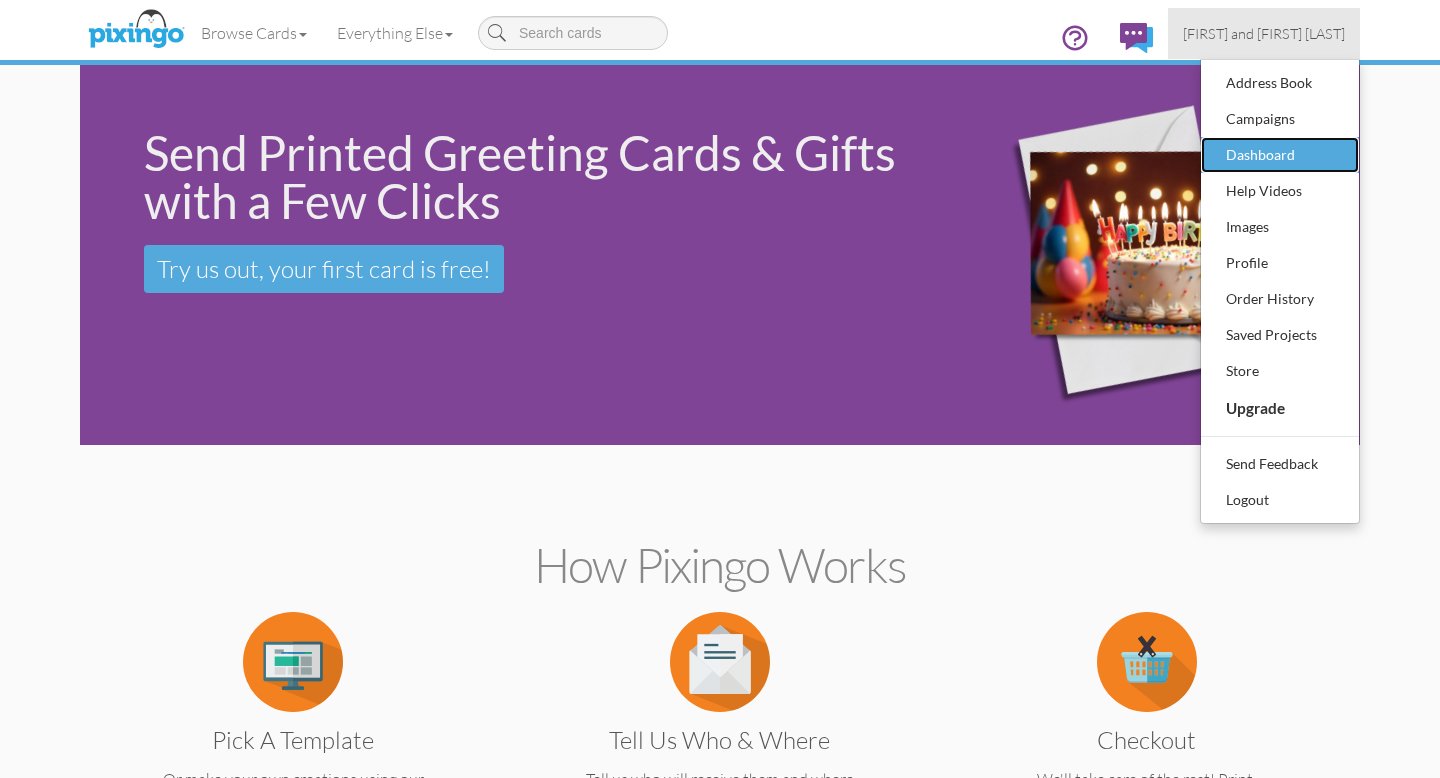 click on "Dashboard" at bounding box center (1280, 155) 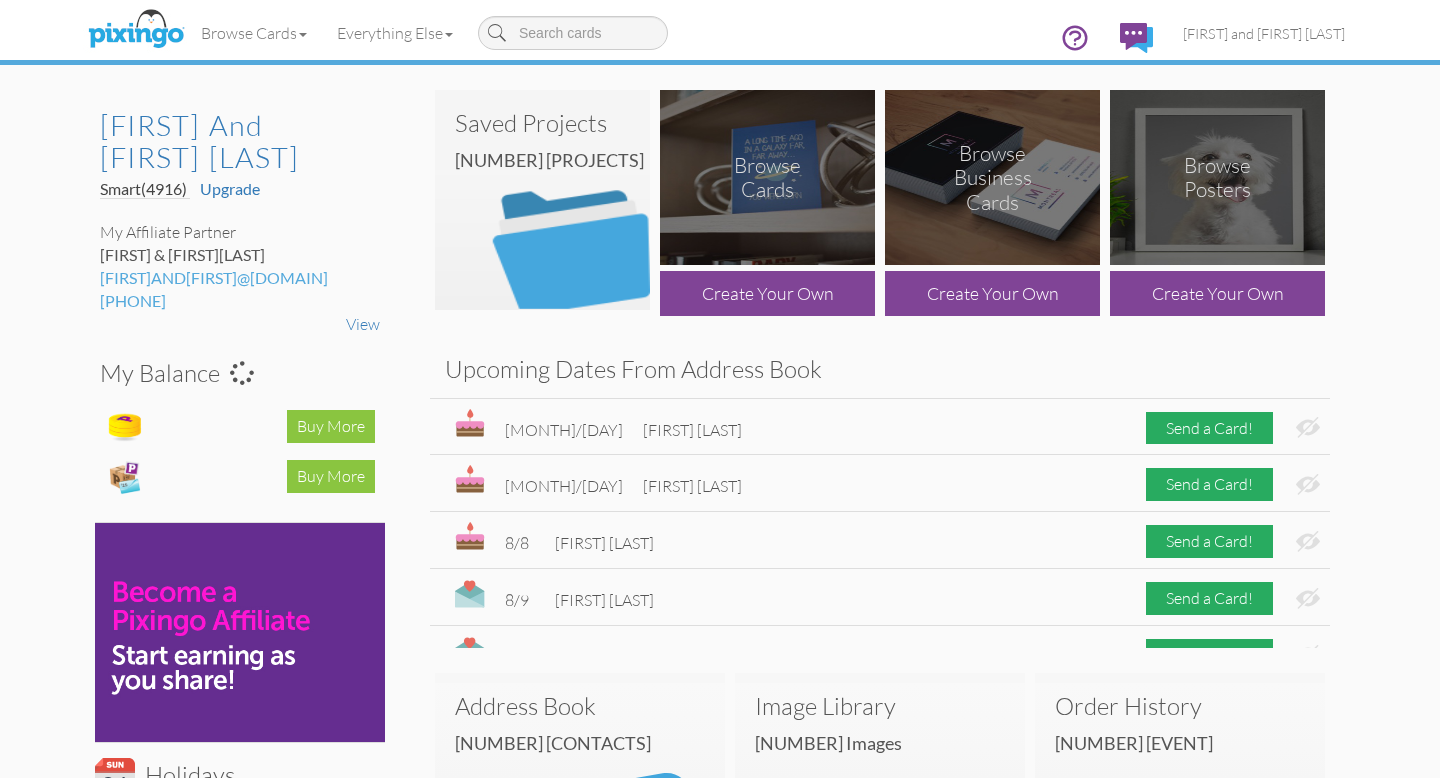 click at bounding box center [542, 200] 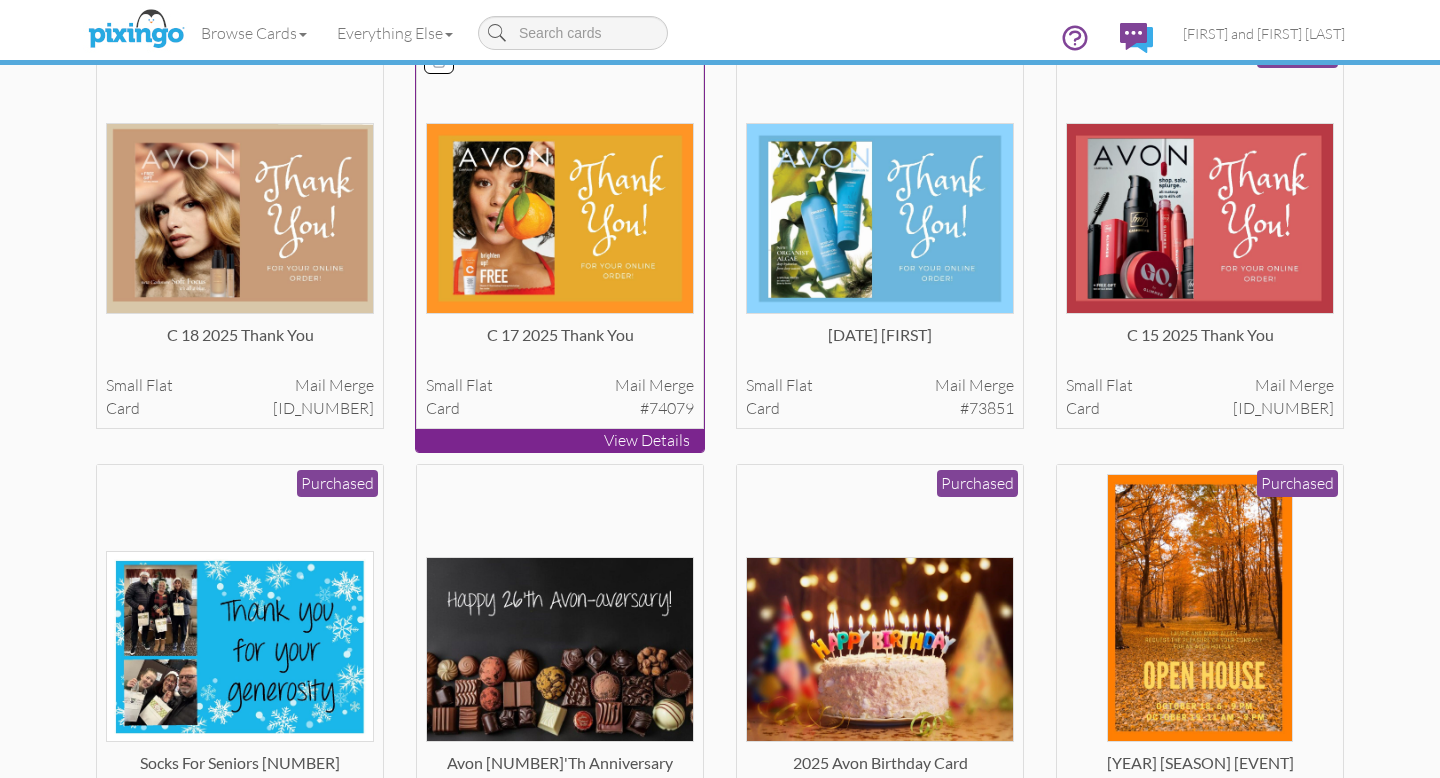 scroll, scrollTop: 161, scrollLeft: 0, axis: vertical 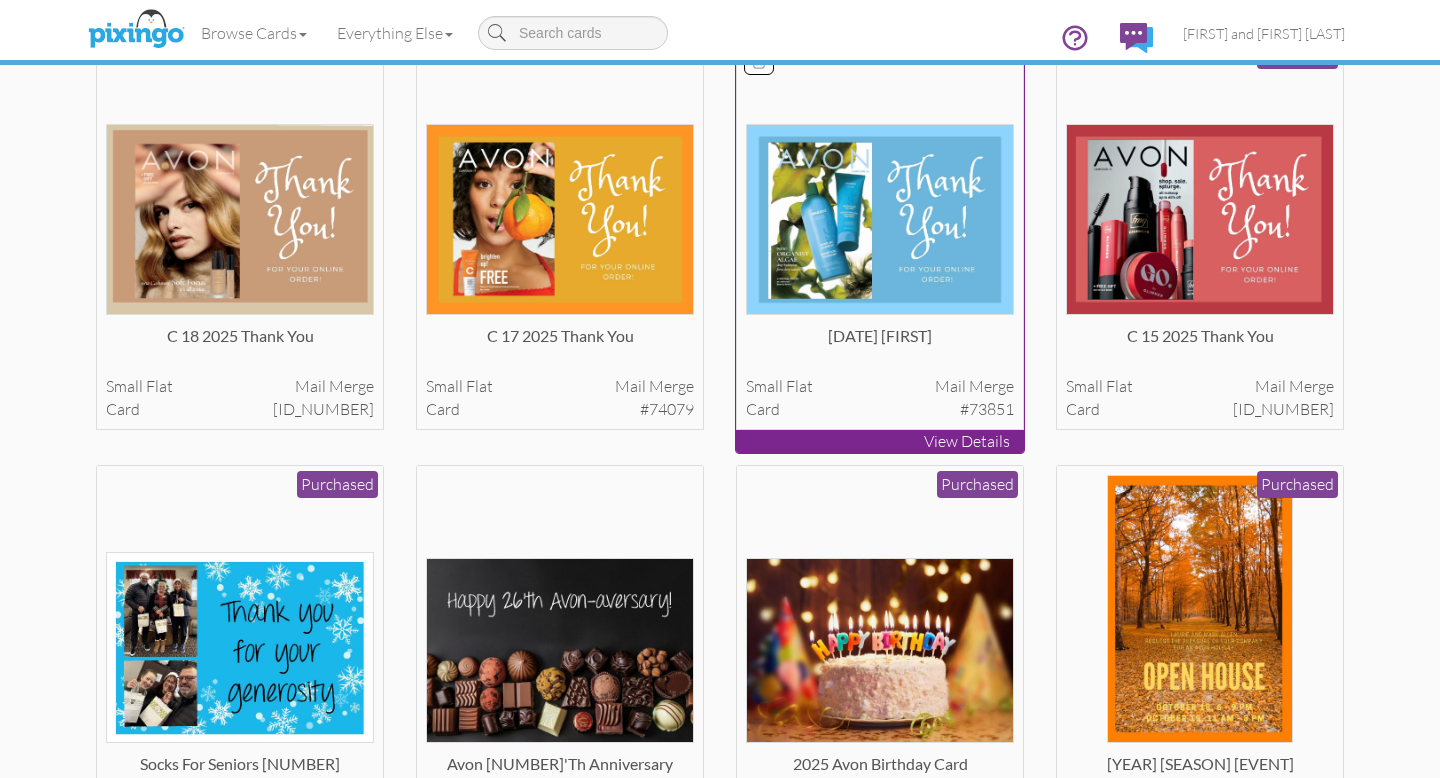 click at bounding box center [880, 219] 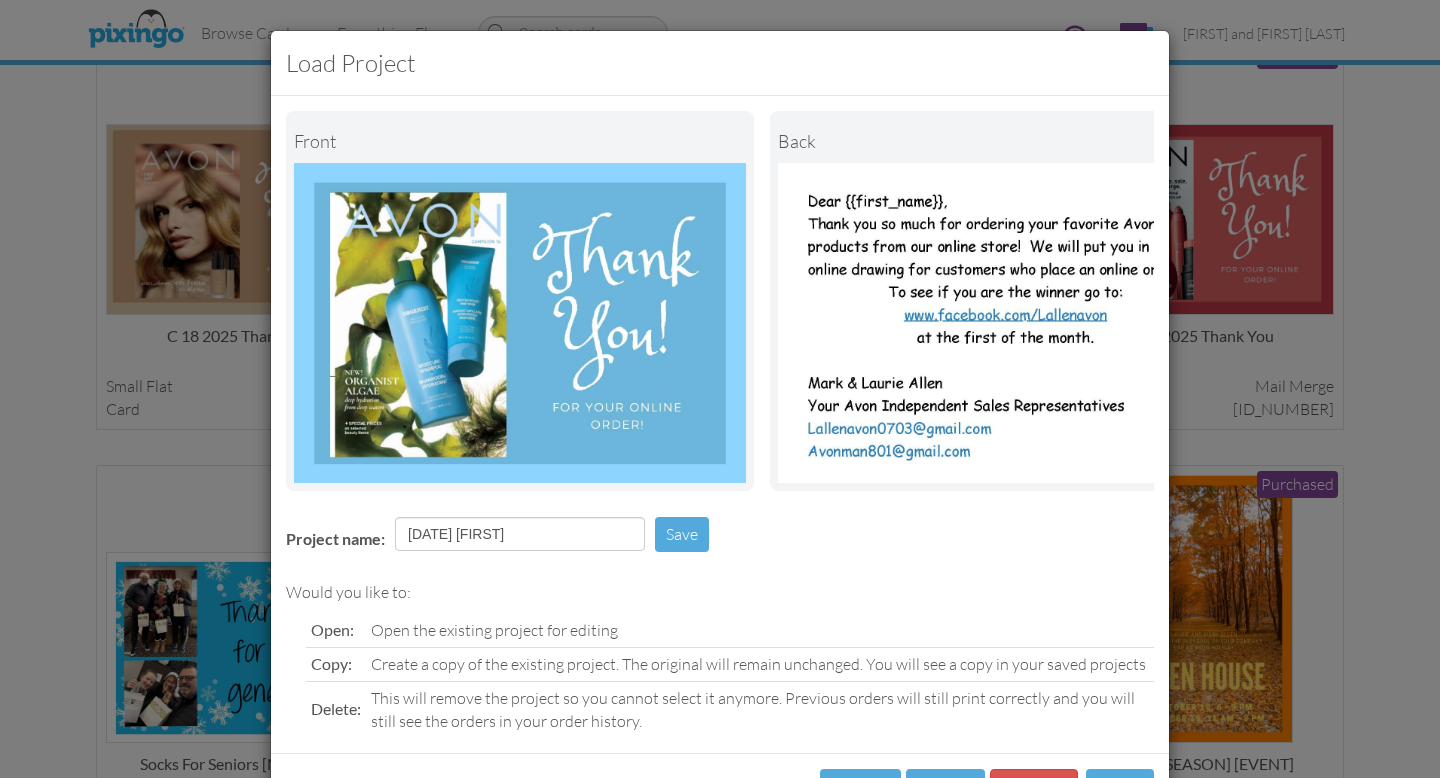 scroll, scrollTop: 81, scrollLeft: 0, axis: vertical 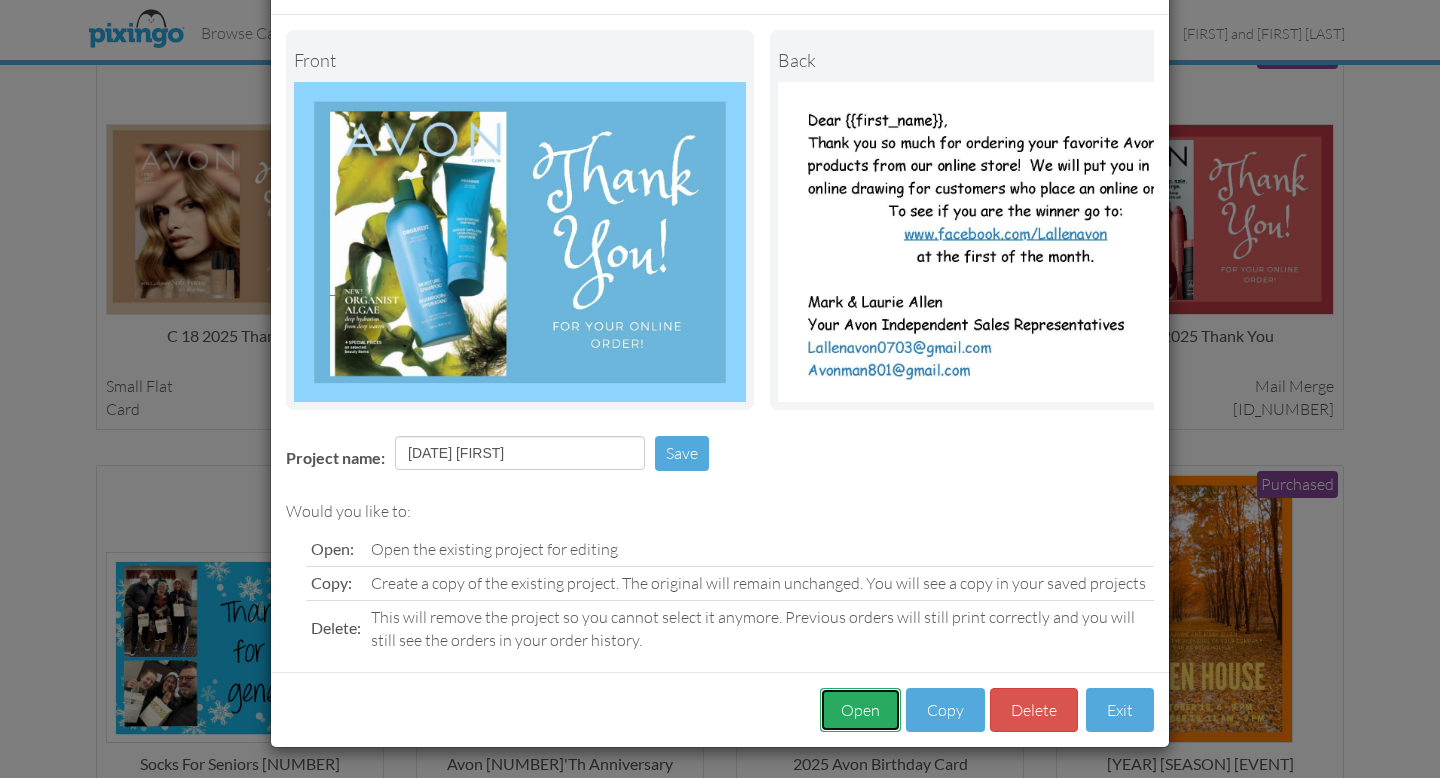 click on "Open" at bounding box center (860, 710) 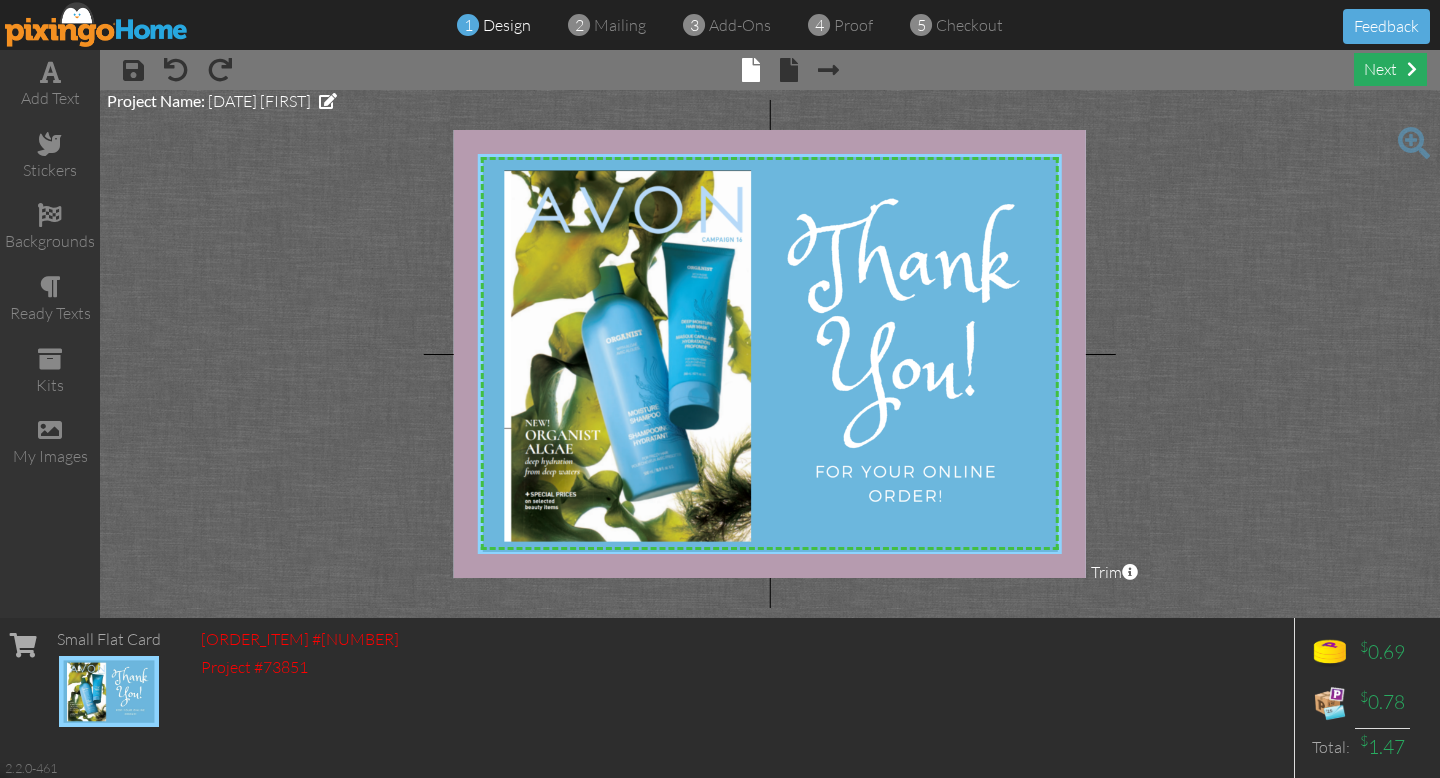 click on "next" at bounding box center (1390, 69) 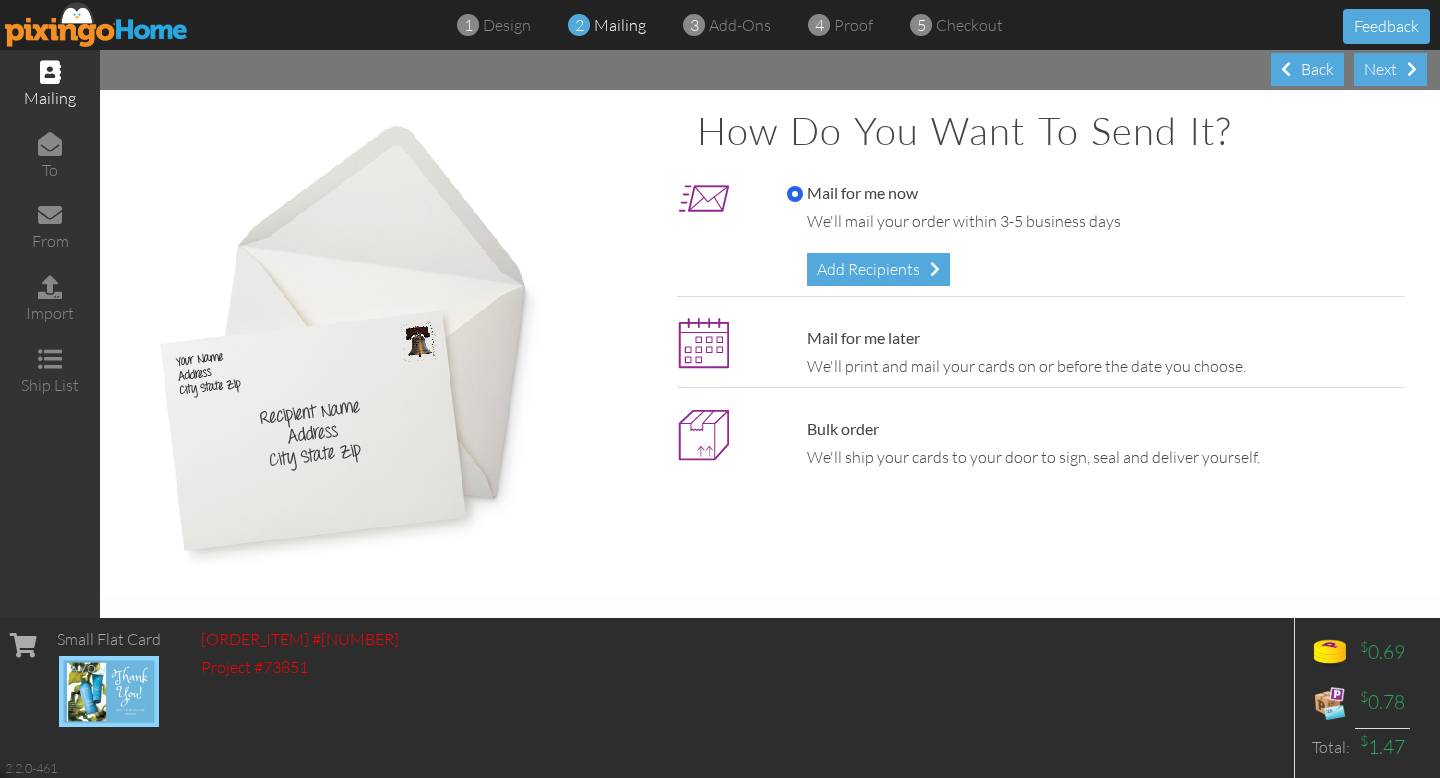 click on "Add Recipients" at bounding box center [878, 269] 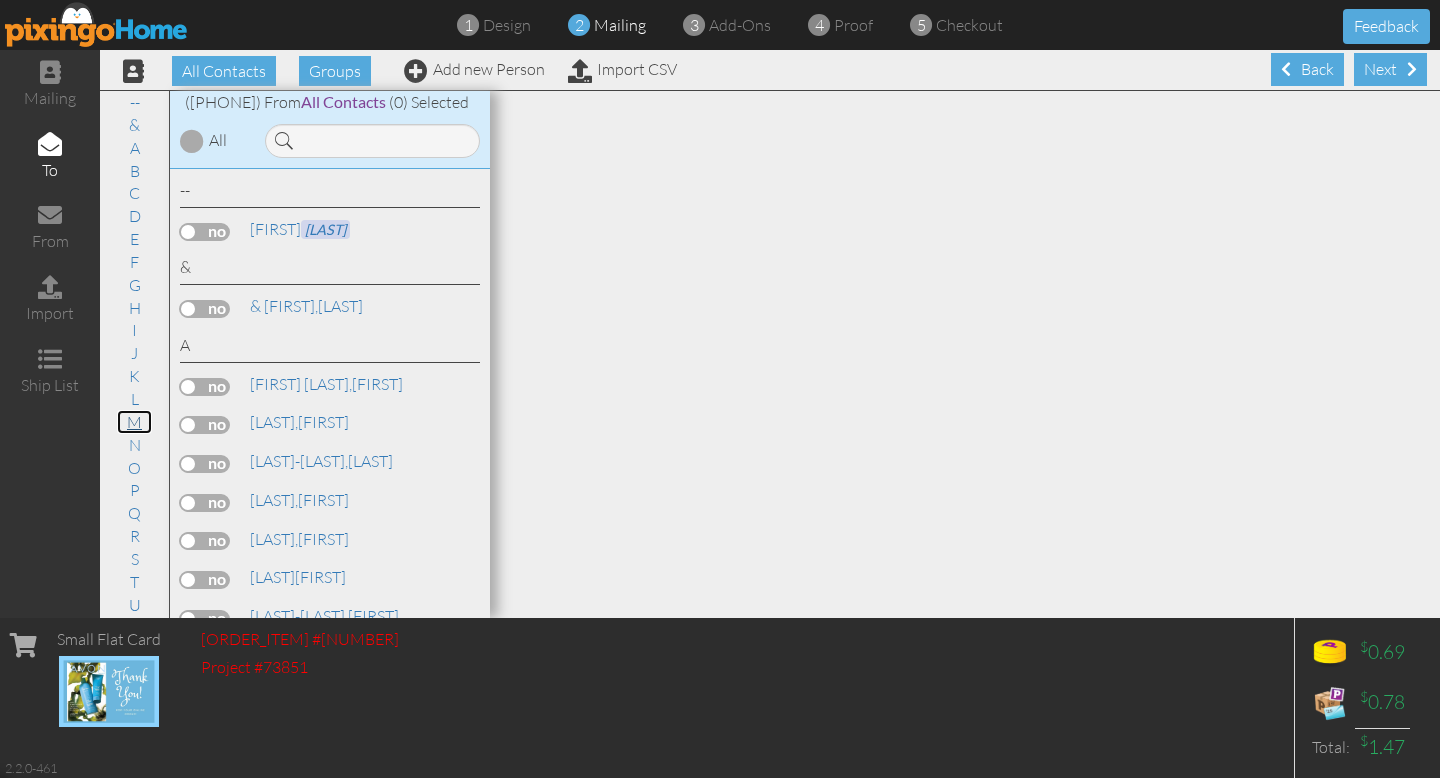 click on "M" at bounding box center [134, 422] 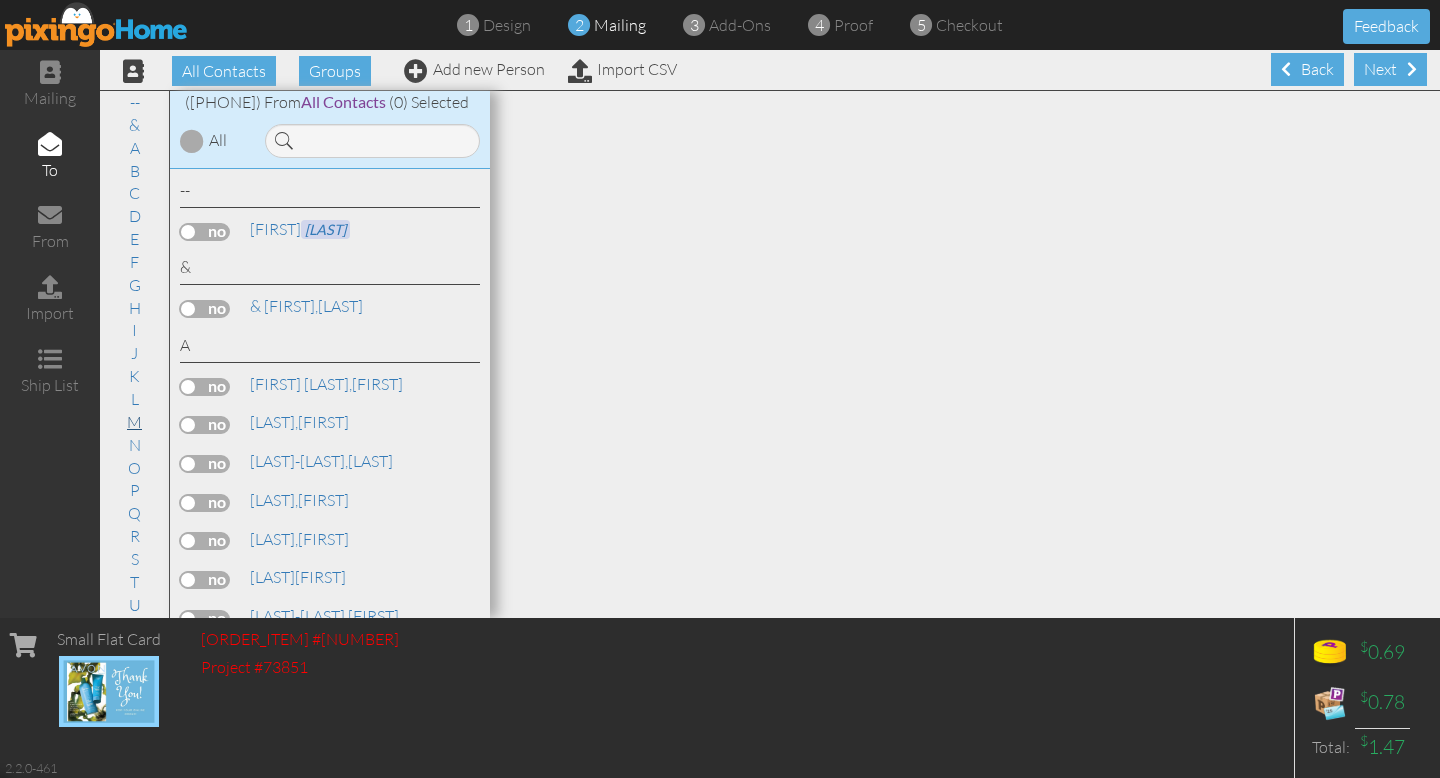 scroll, scrollTop: 19808, scrollLeft: 0, axis: vertical 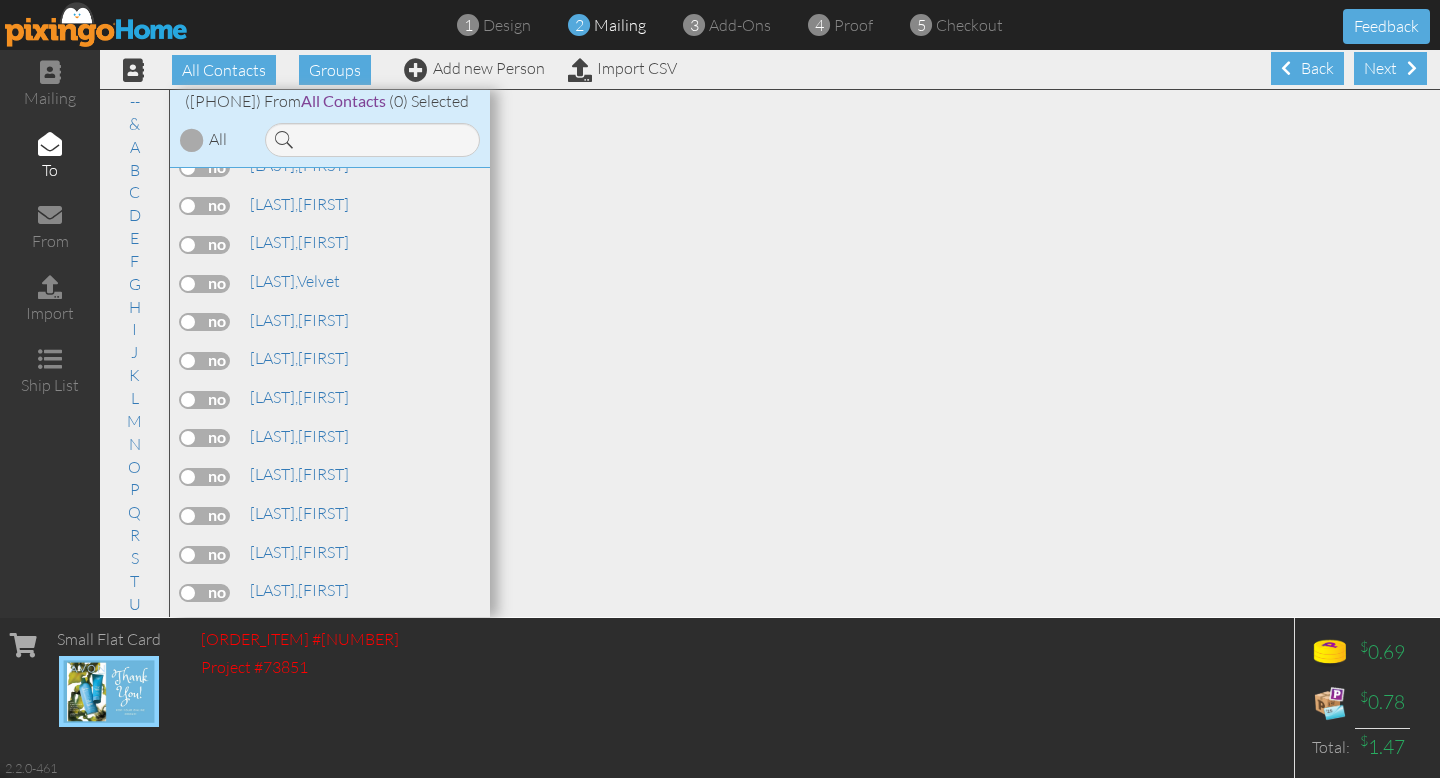 click at bounding box center [205, 516] 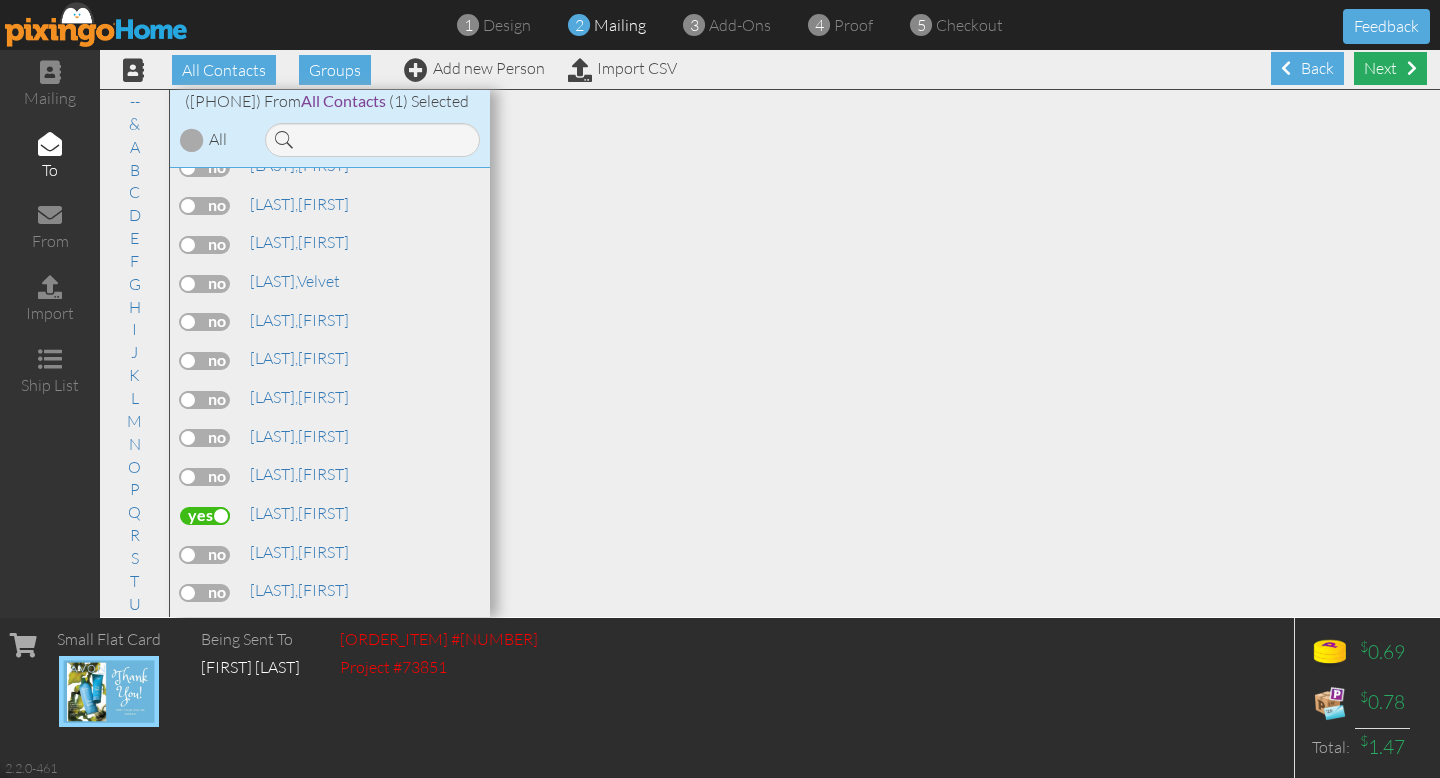 click on "Next" at bounding box center (1390, 68) 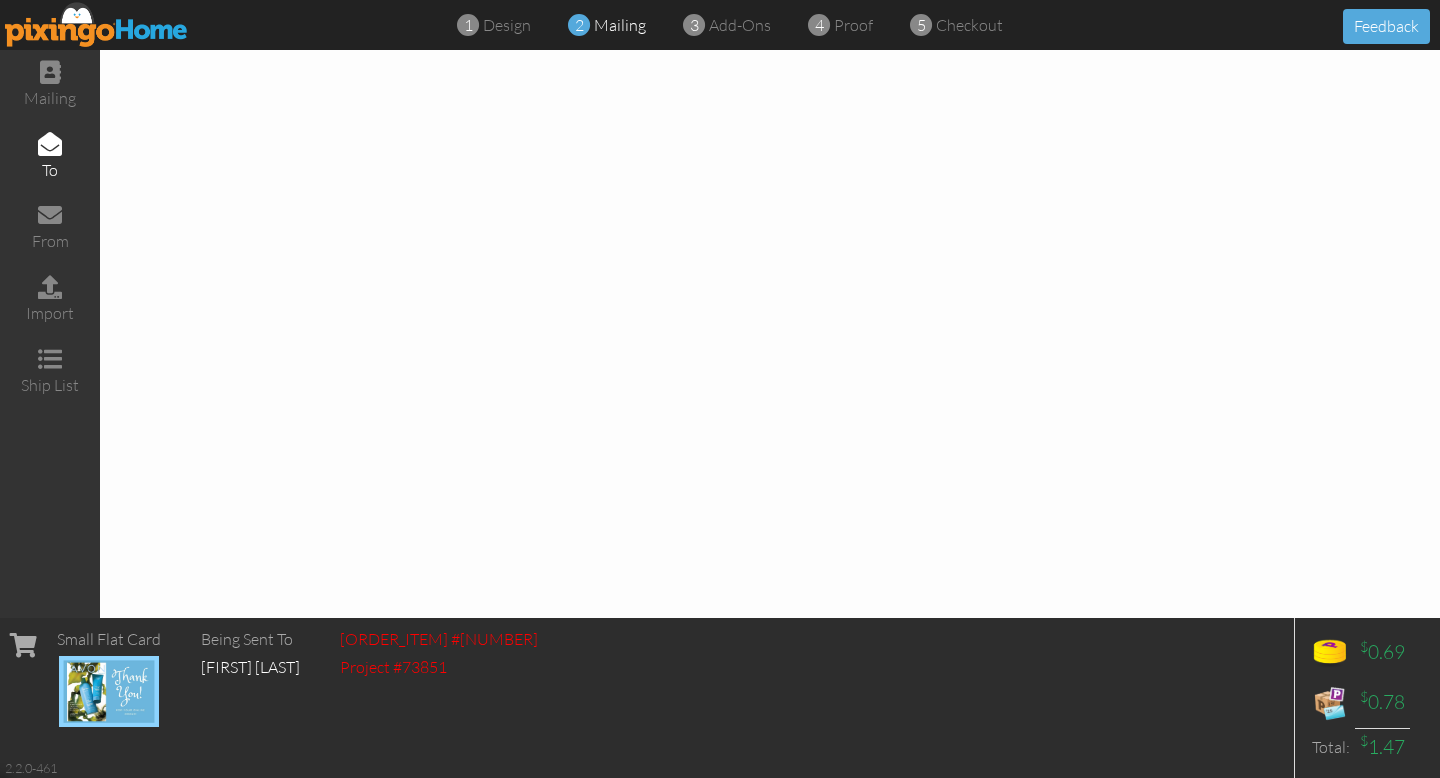 scroll, scrollTop: 0, scrollLeft: 0, axis: both 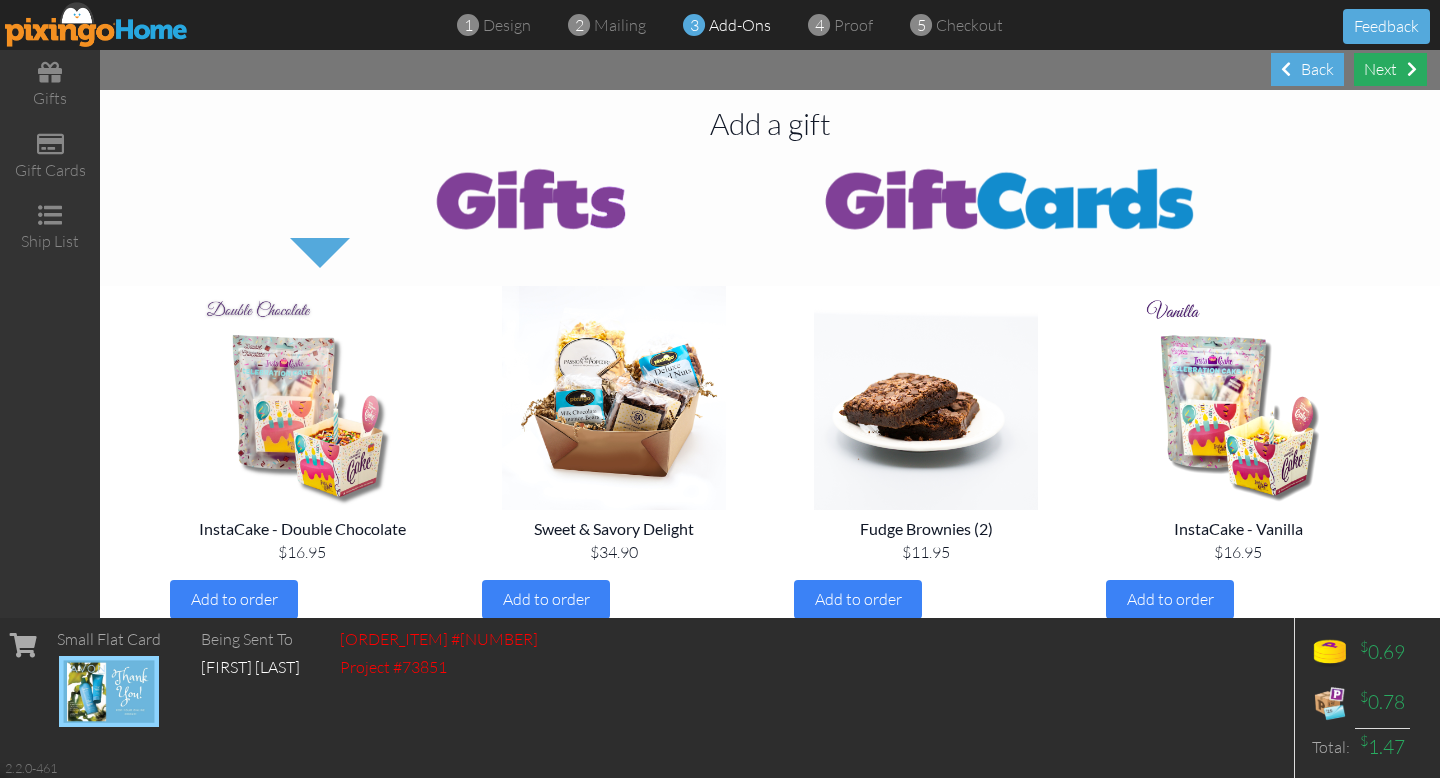 click on "Next" at bounding box center (1390, 69) 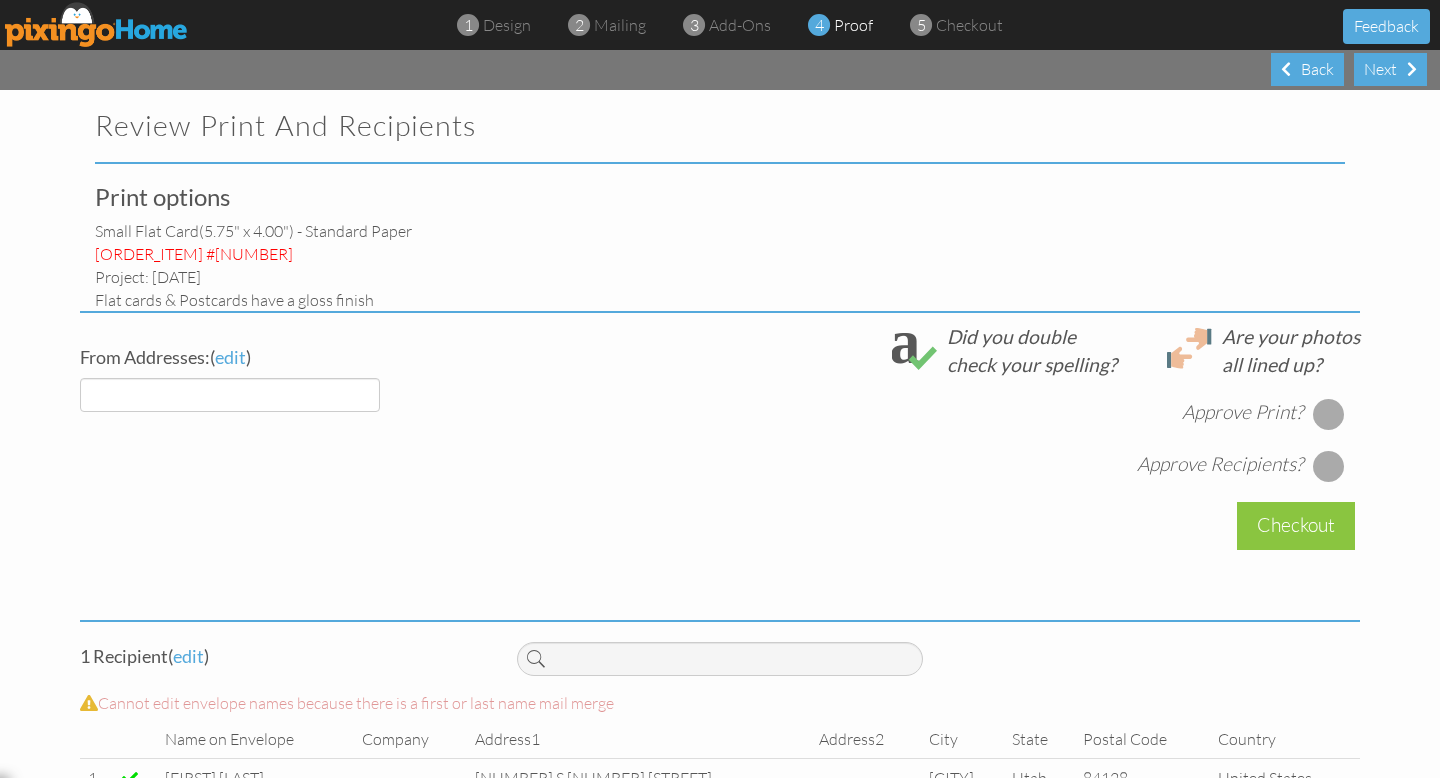 select on "object:4265" 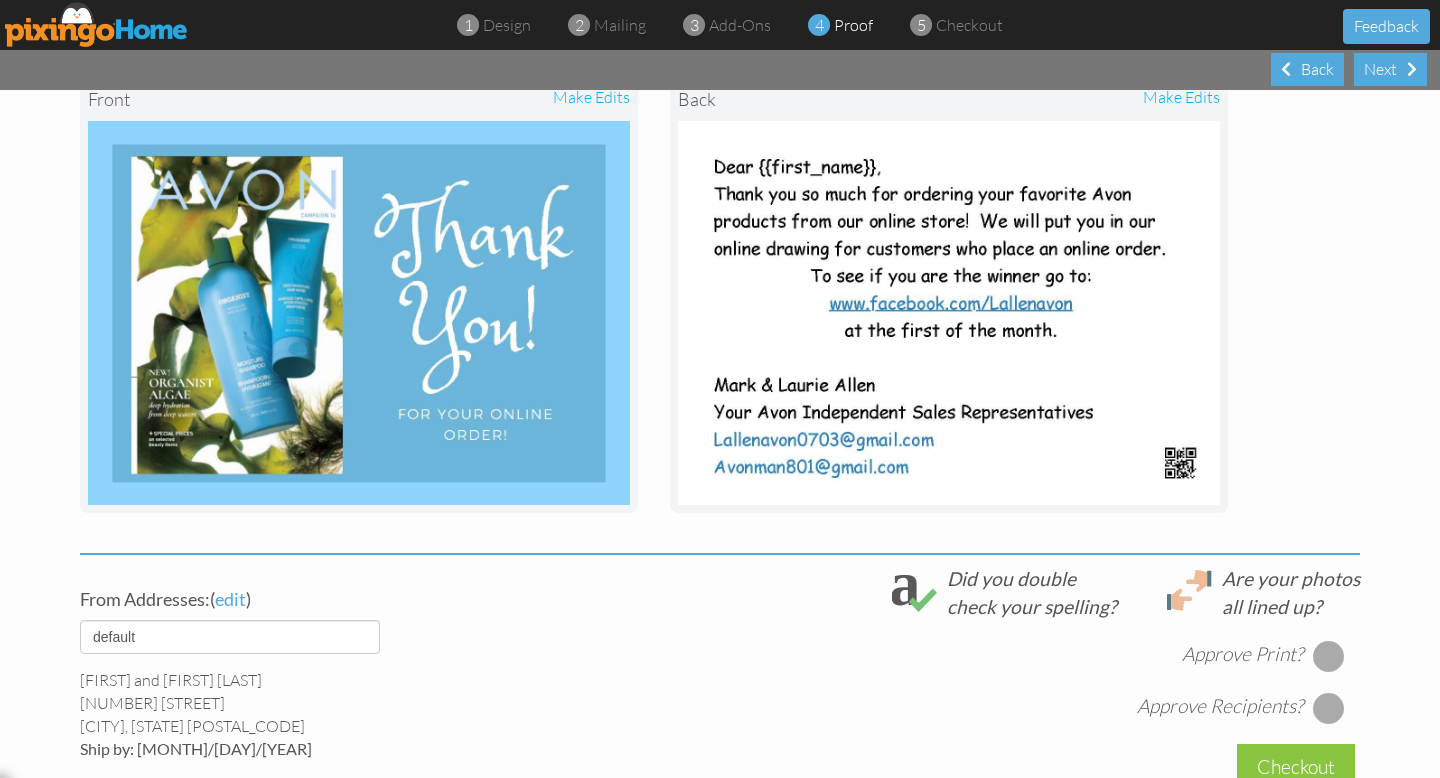 scroll, scrollTop: 361, scrollLeft: 0, axis: vertical 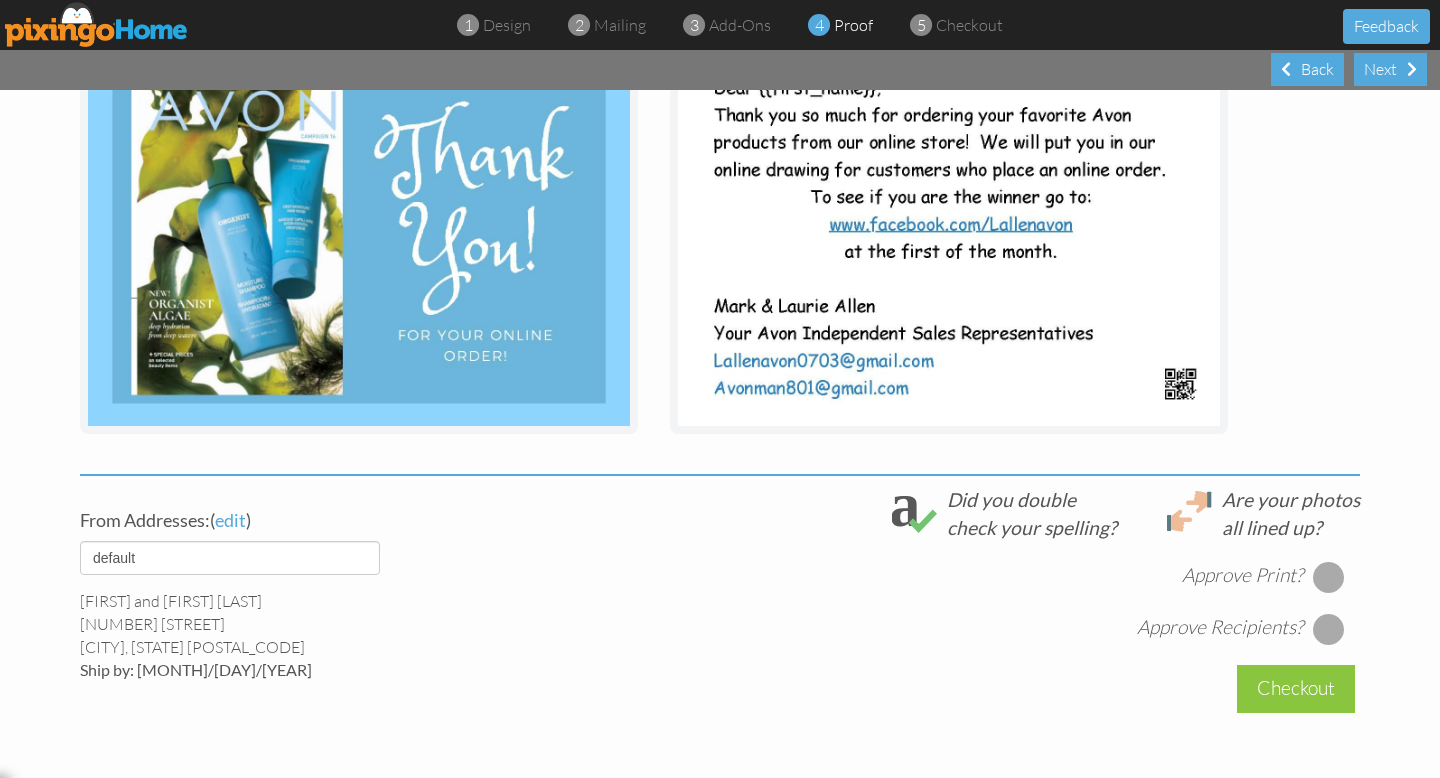 click at bounding box center (1329, 577) 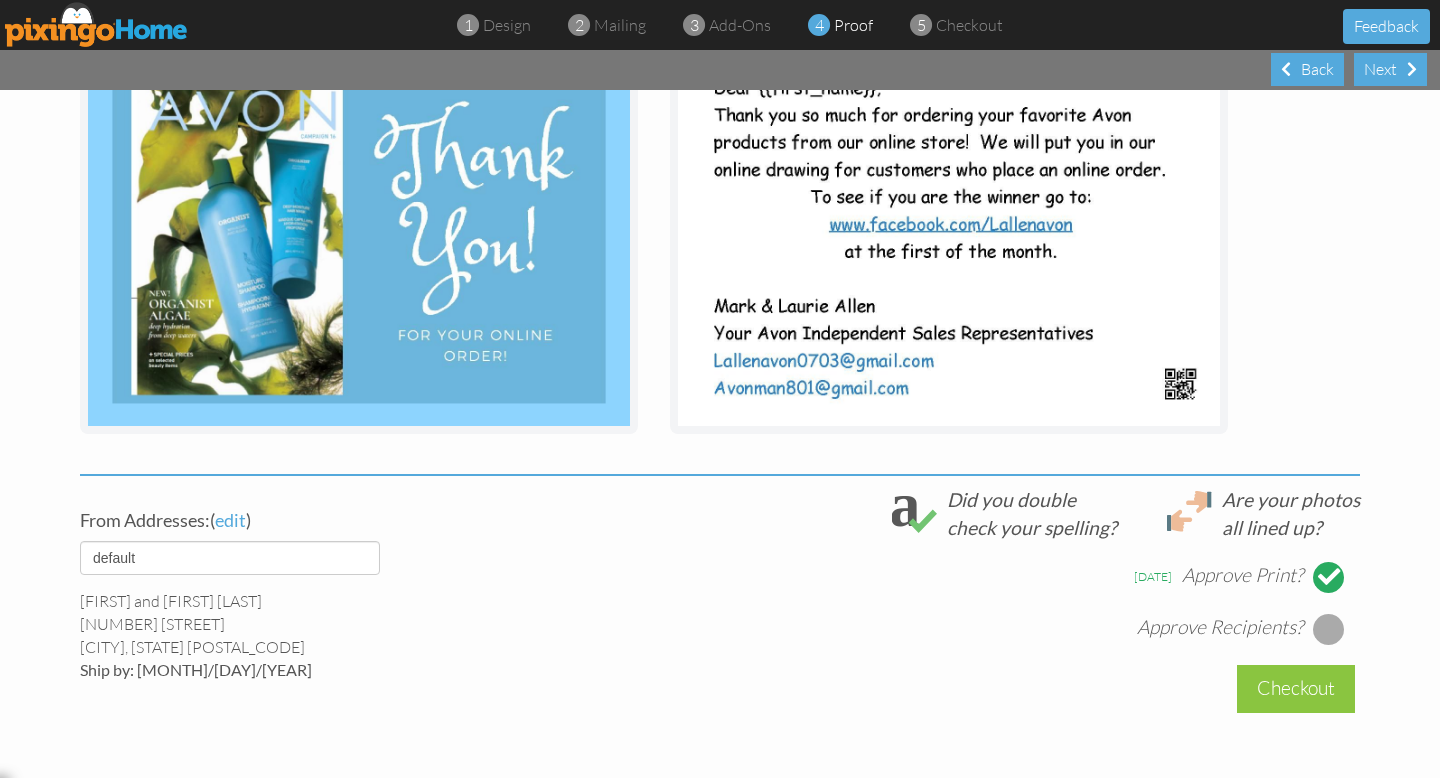 click at bounding box center (1329, 629) 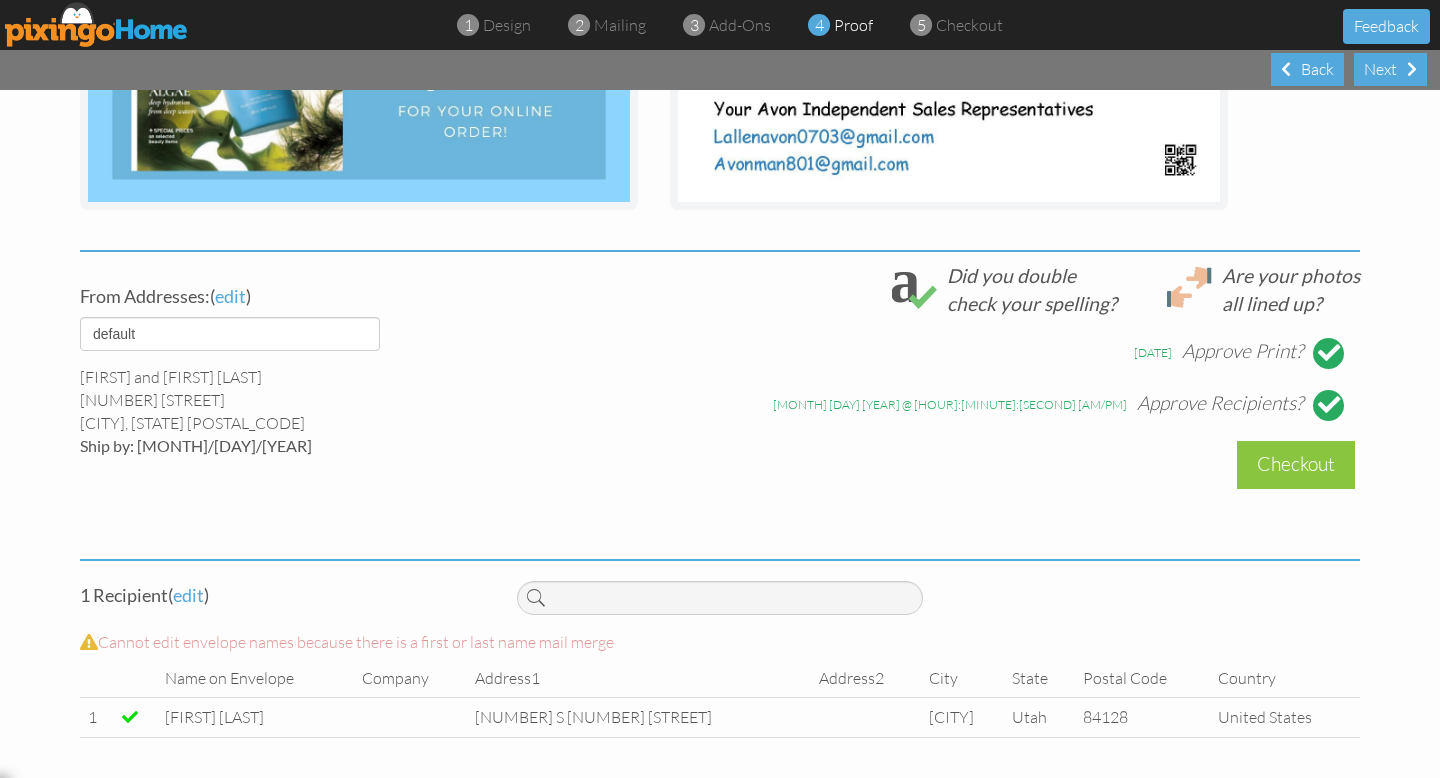 scroll, scrollTop: 583, scrollLeft: 0, axis: vertical 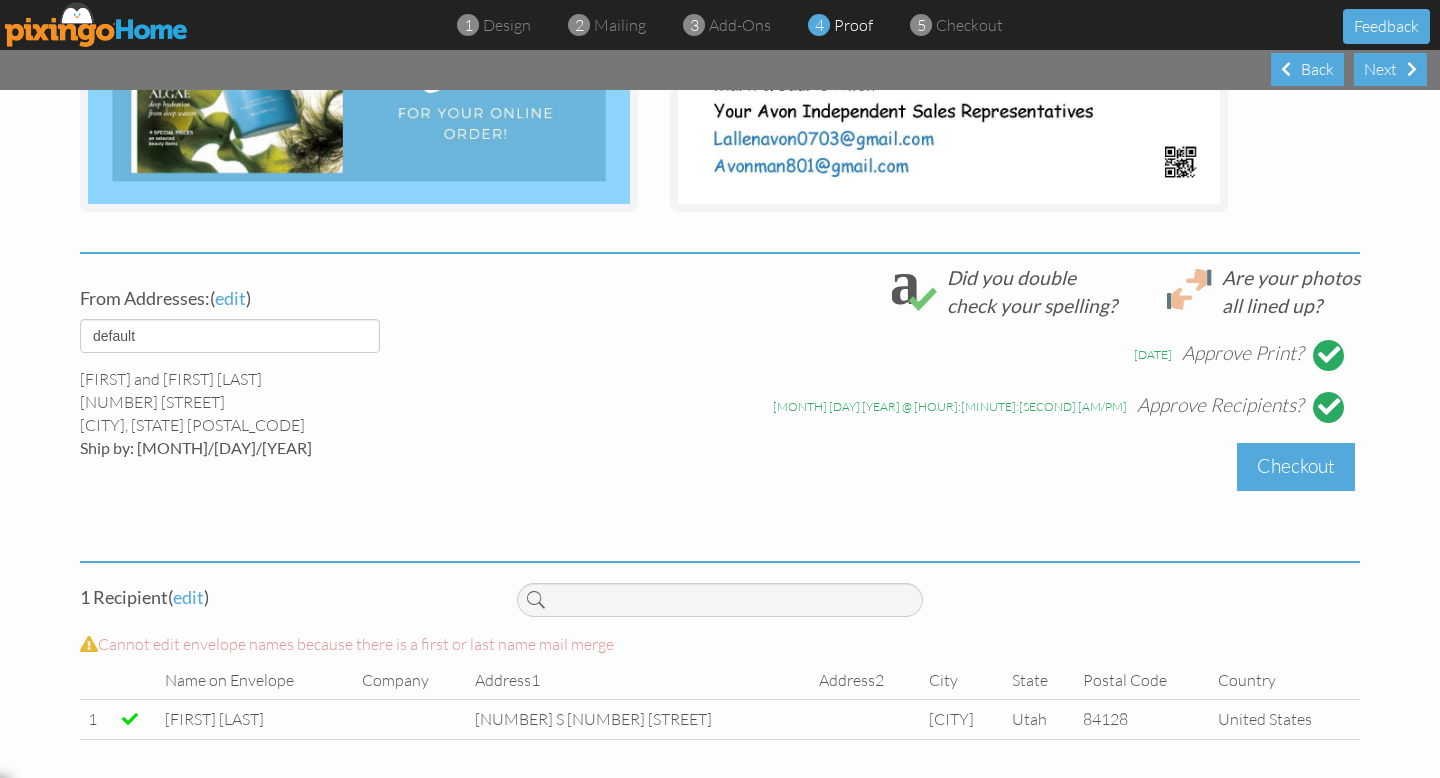 click on "Checkout" at bounding box center (1296, 466) 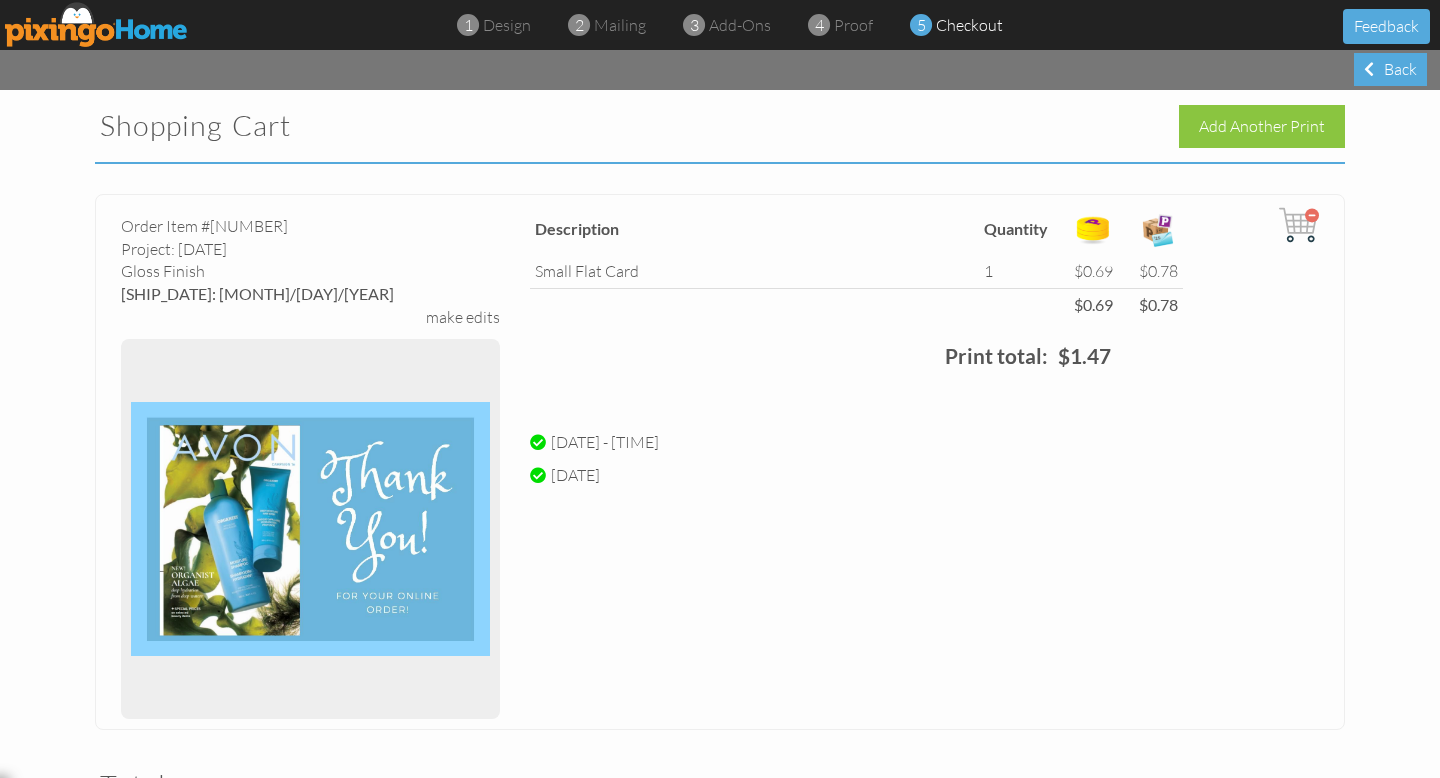 scroll, scrollTop: 491, scrollLeft: 0, axis: vertical 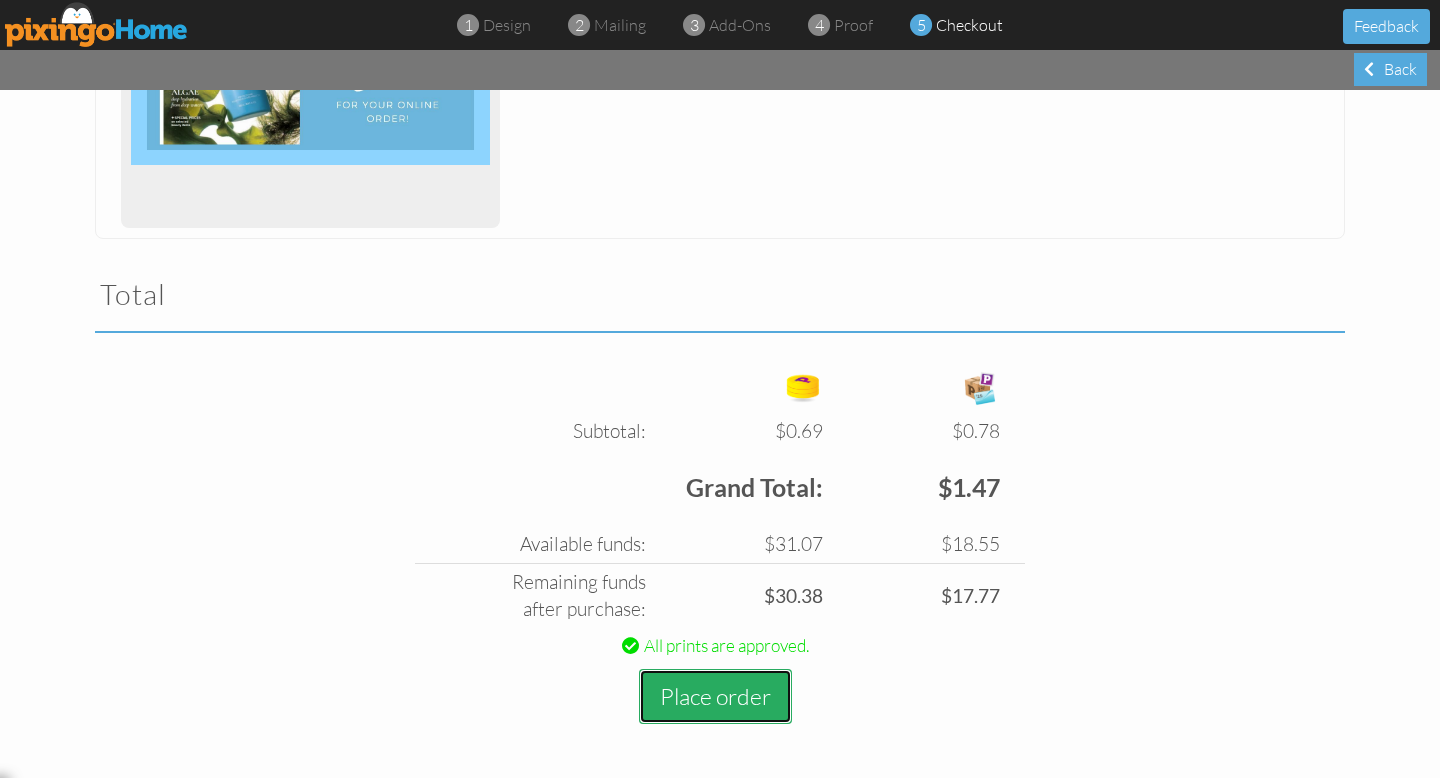 click on "Place order" at bounding box center [715, 696] 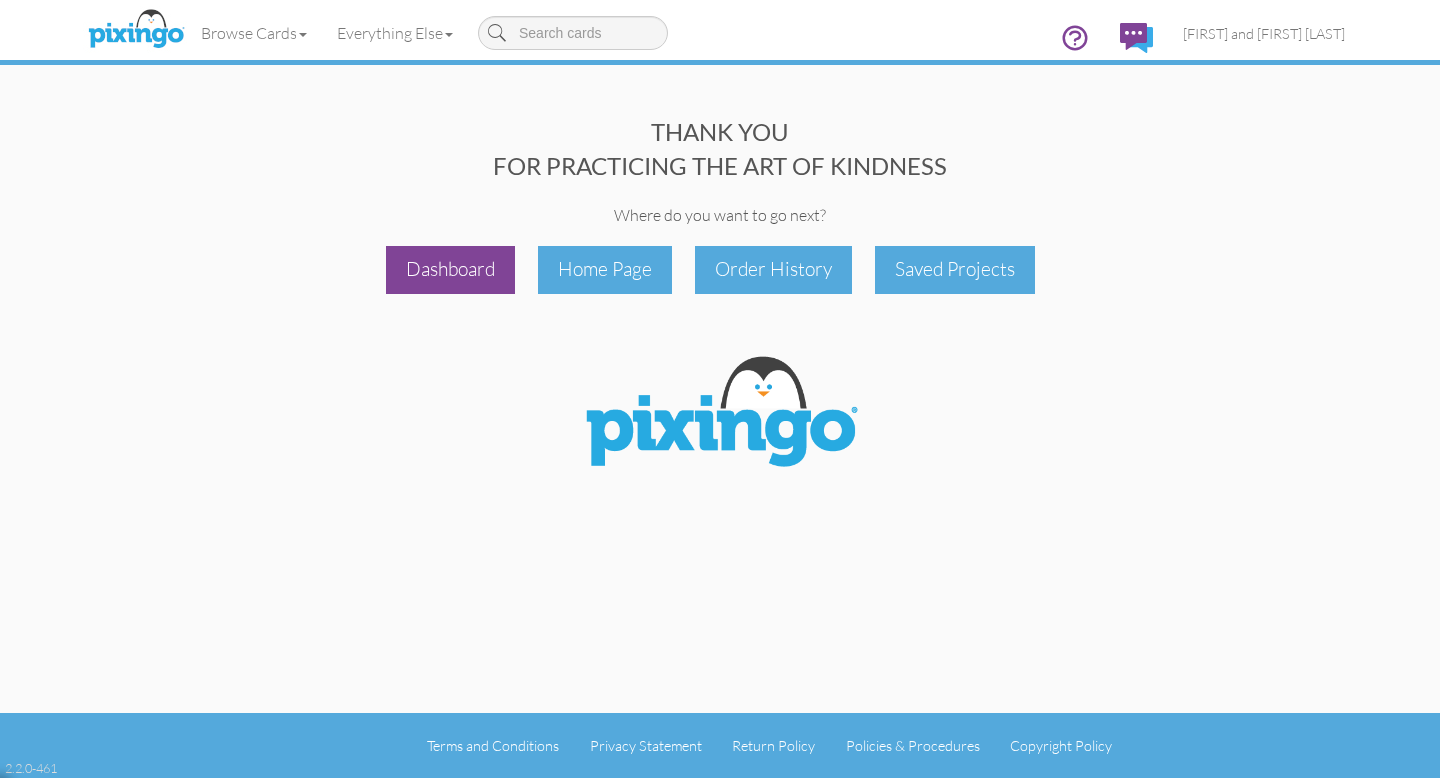 click on "Dashboard" at bounding box center (450, 269) 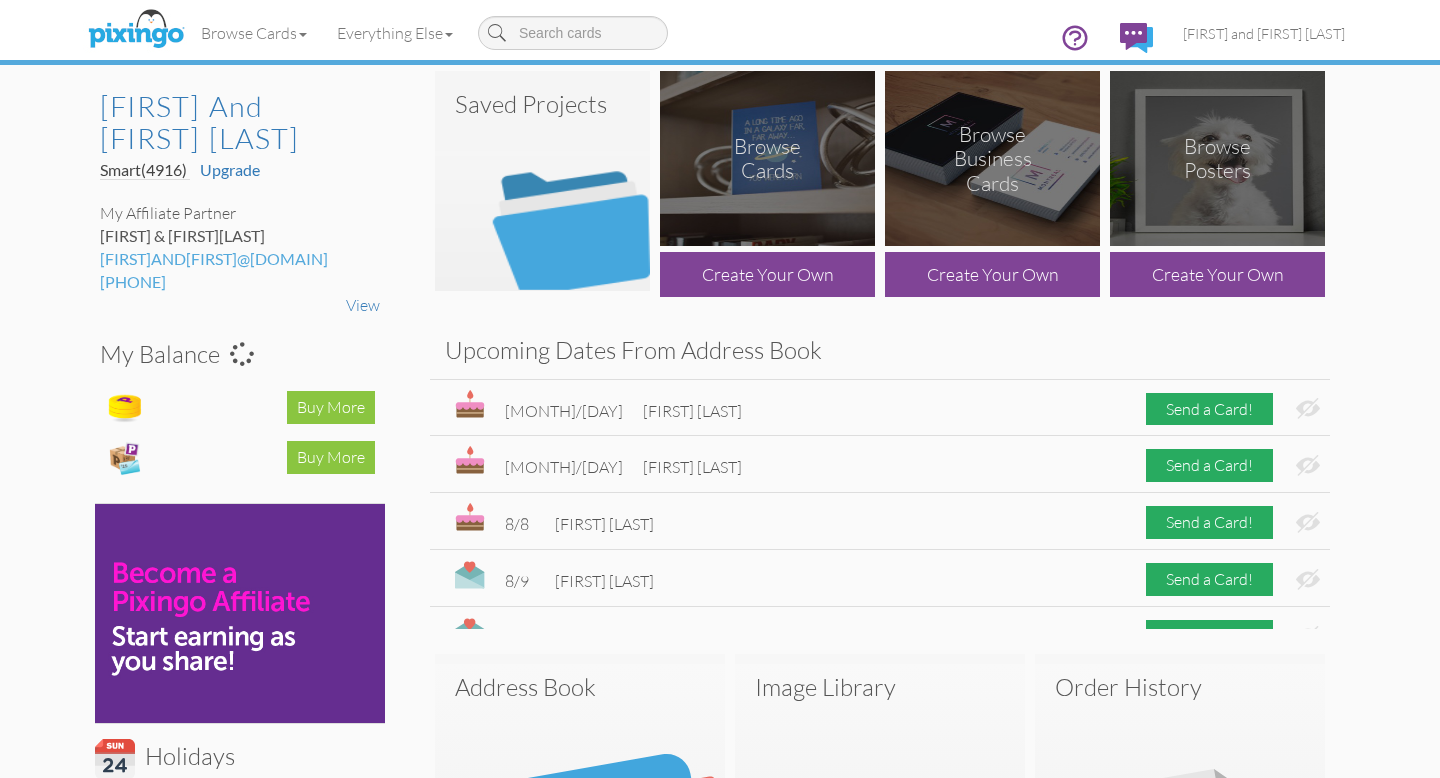 scroll, scrollTop: 0, scrollLeft: 0, axis: both 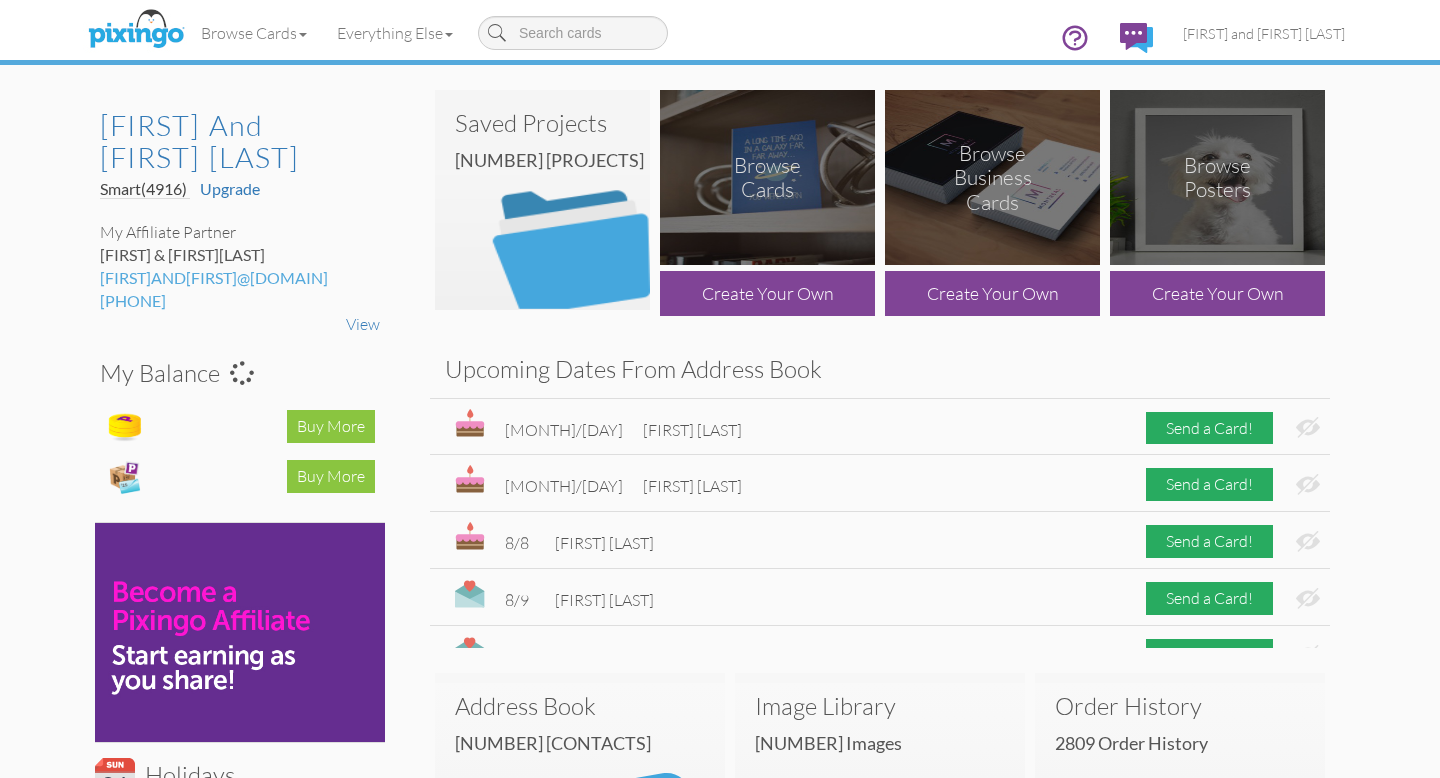 click at bounding box center (542, 200) 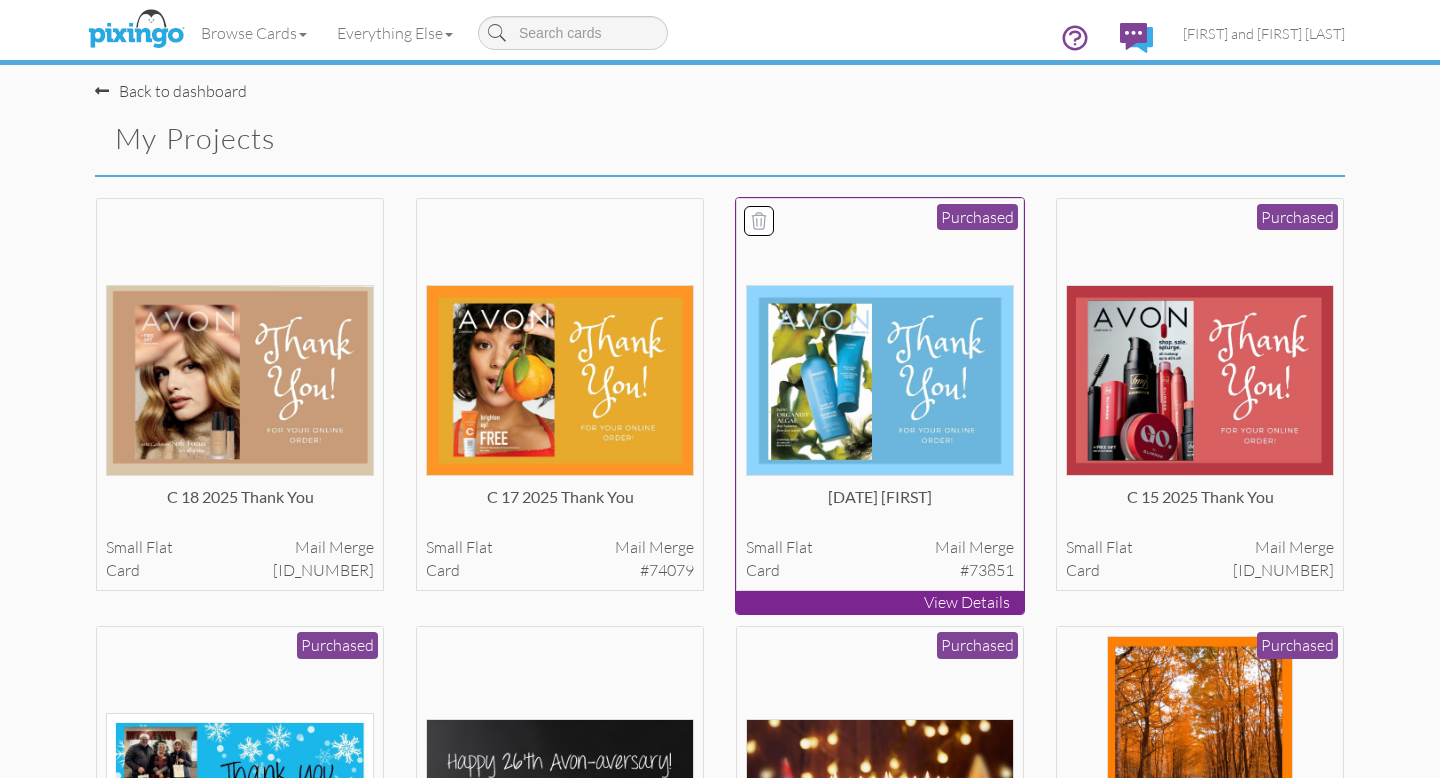 click at bounding box center [880, 380] 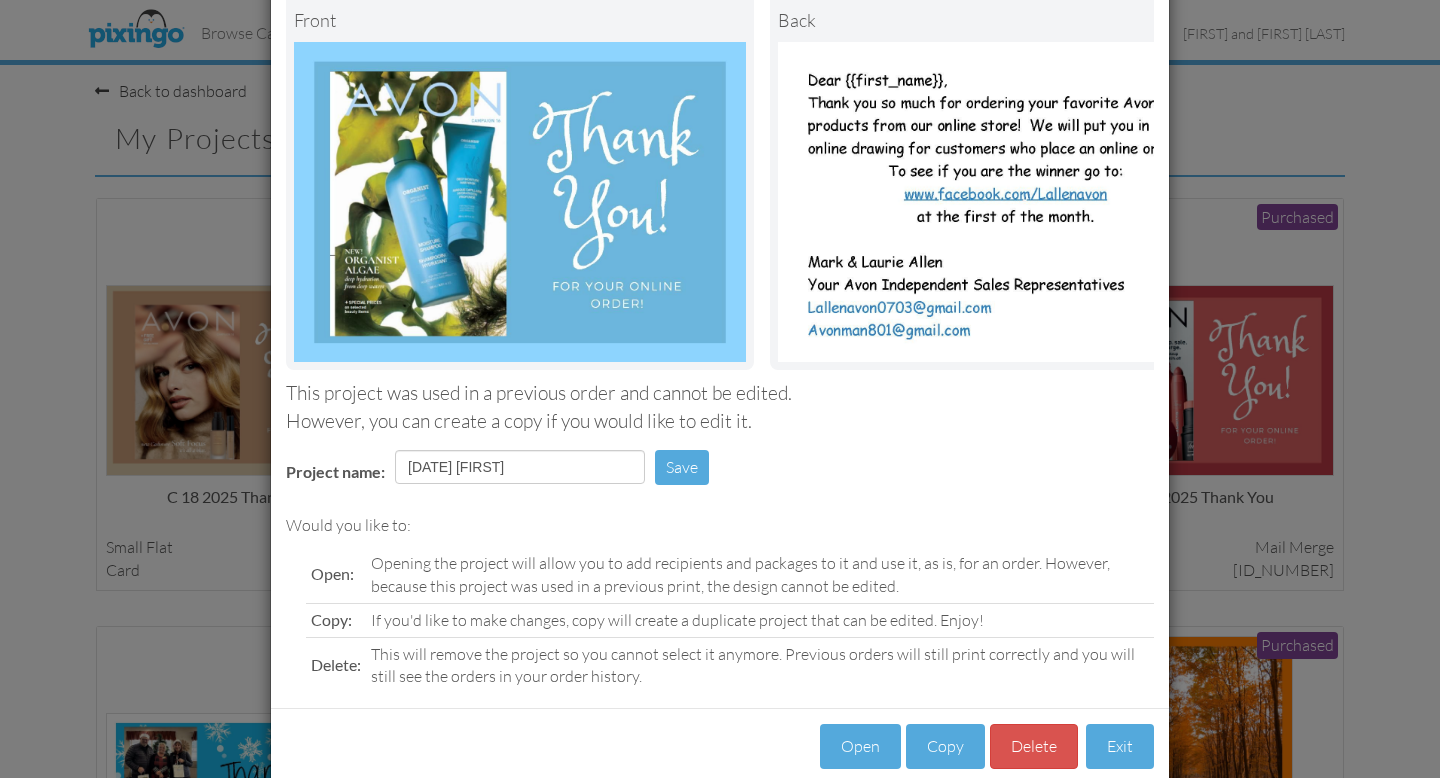 scroll, scrollTop: 158, scrollLeft: 0, axis: vertical 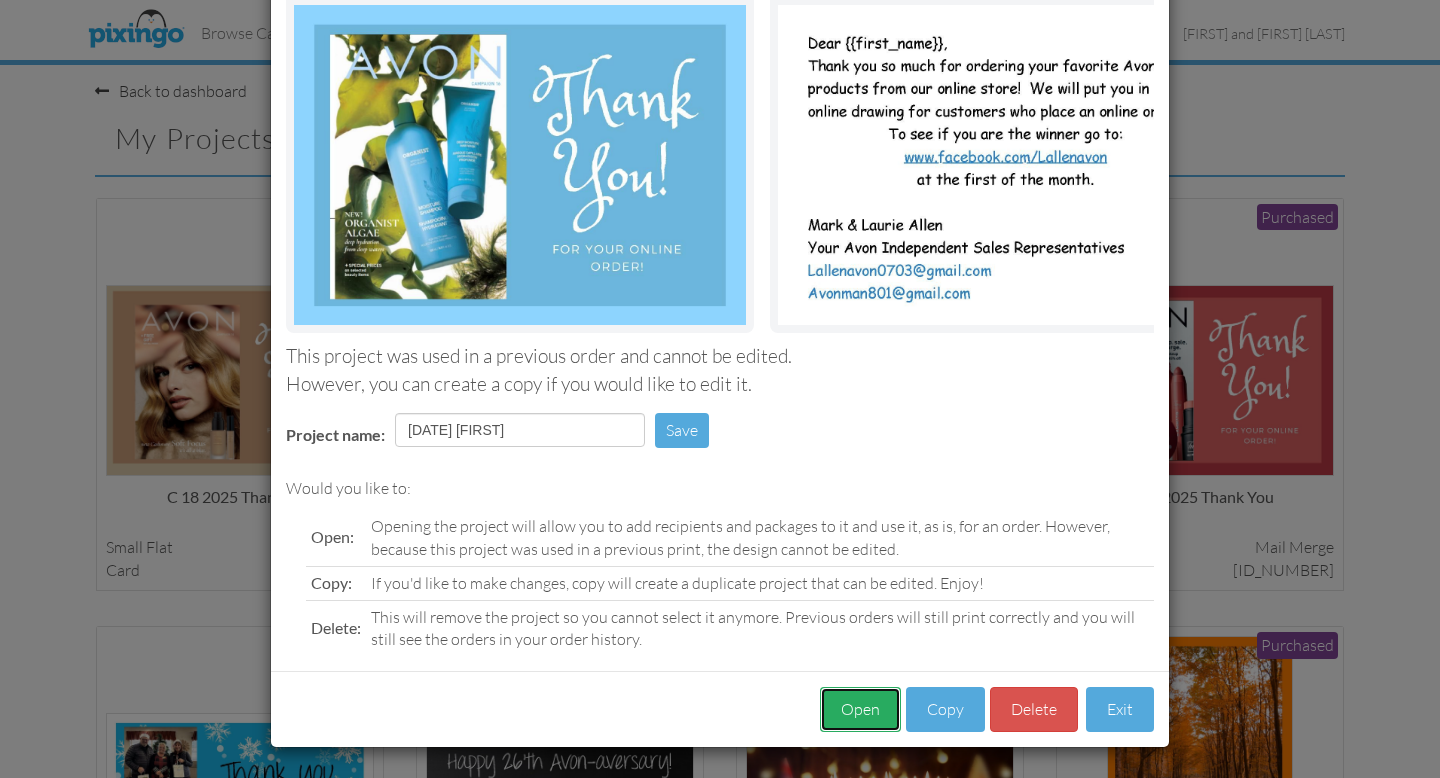 click on "Open" at bounding box center (860, 709) 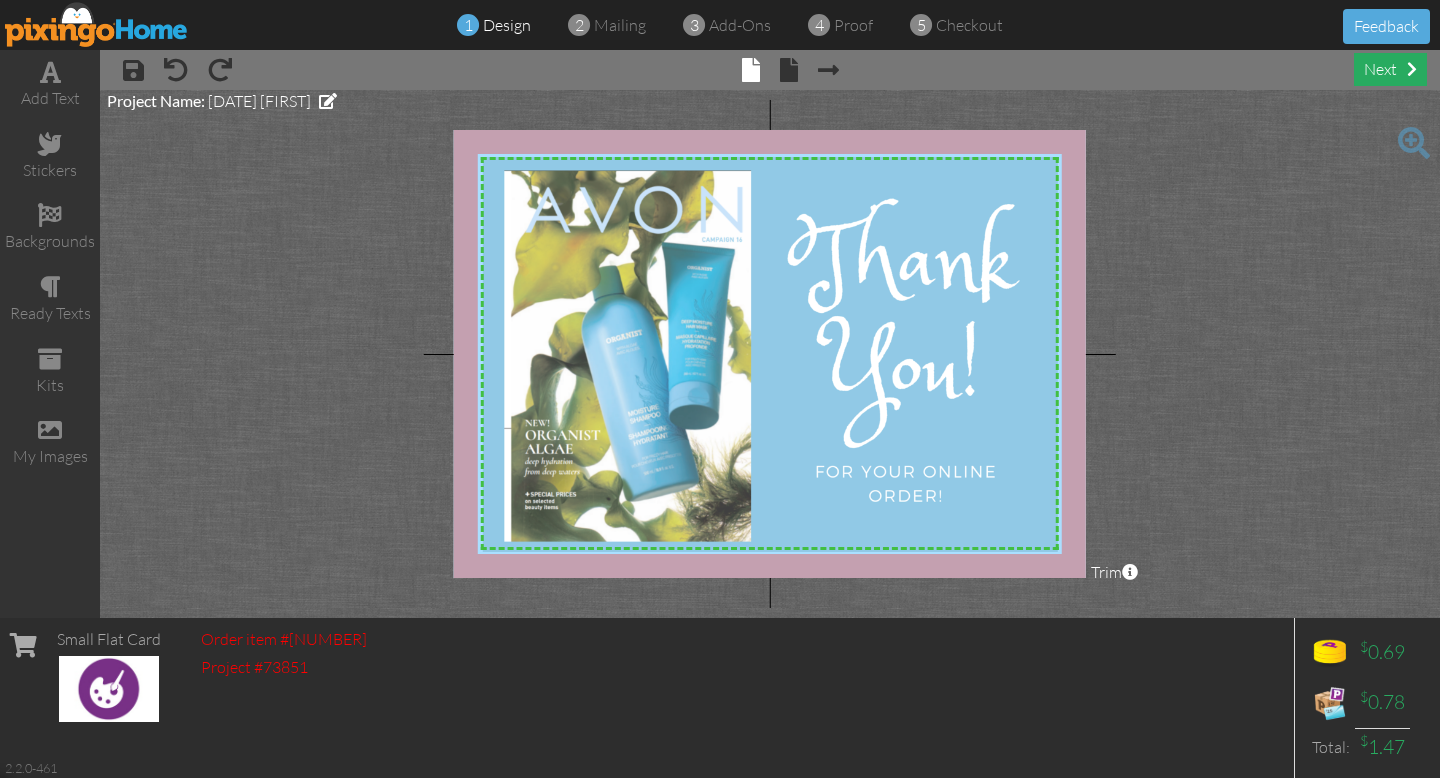 click on "next" at bounding box center (1390, 69) 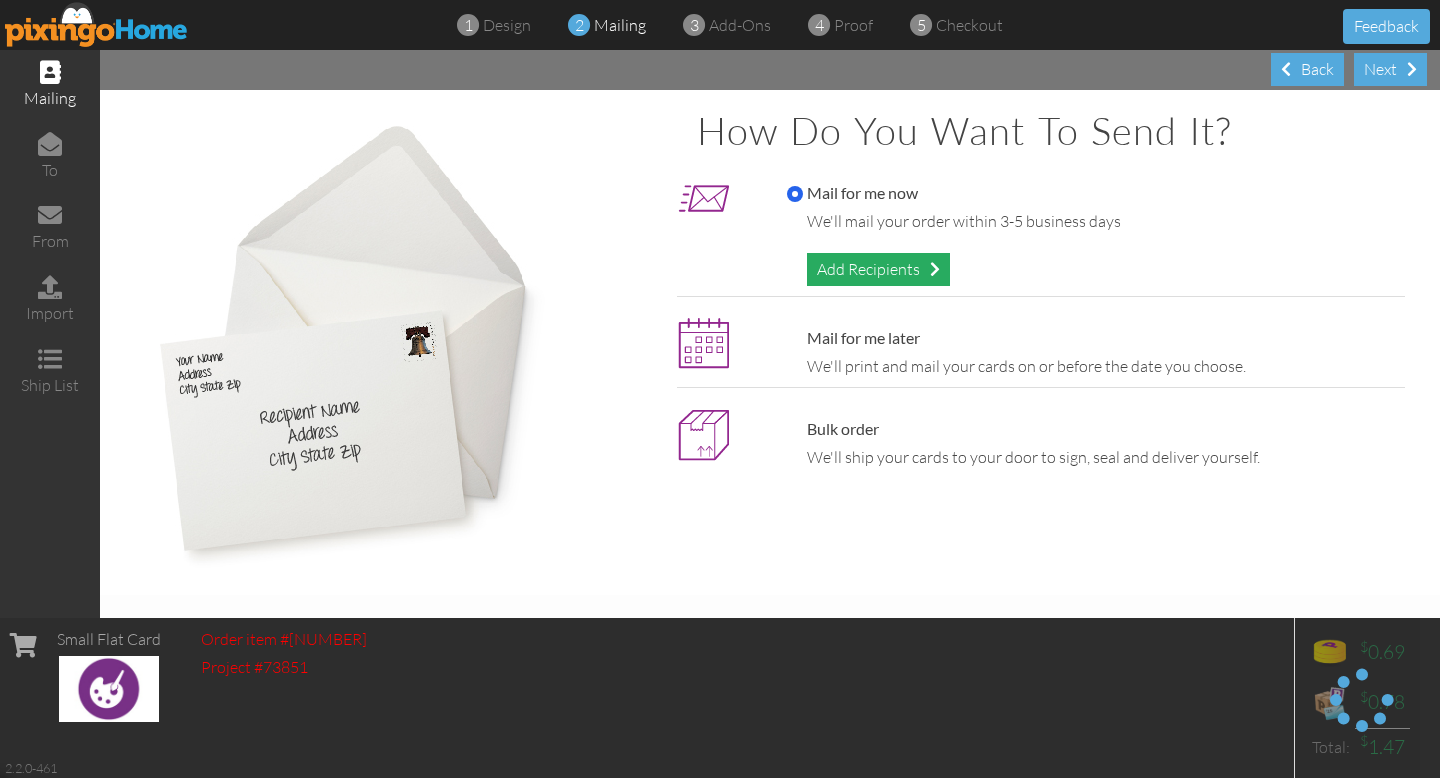 click on "Add Recipients" at bounding box center (878, 269) 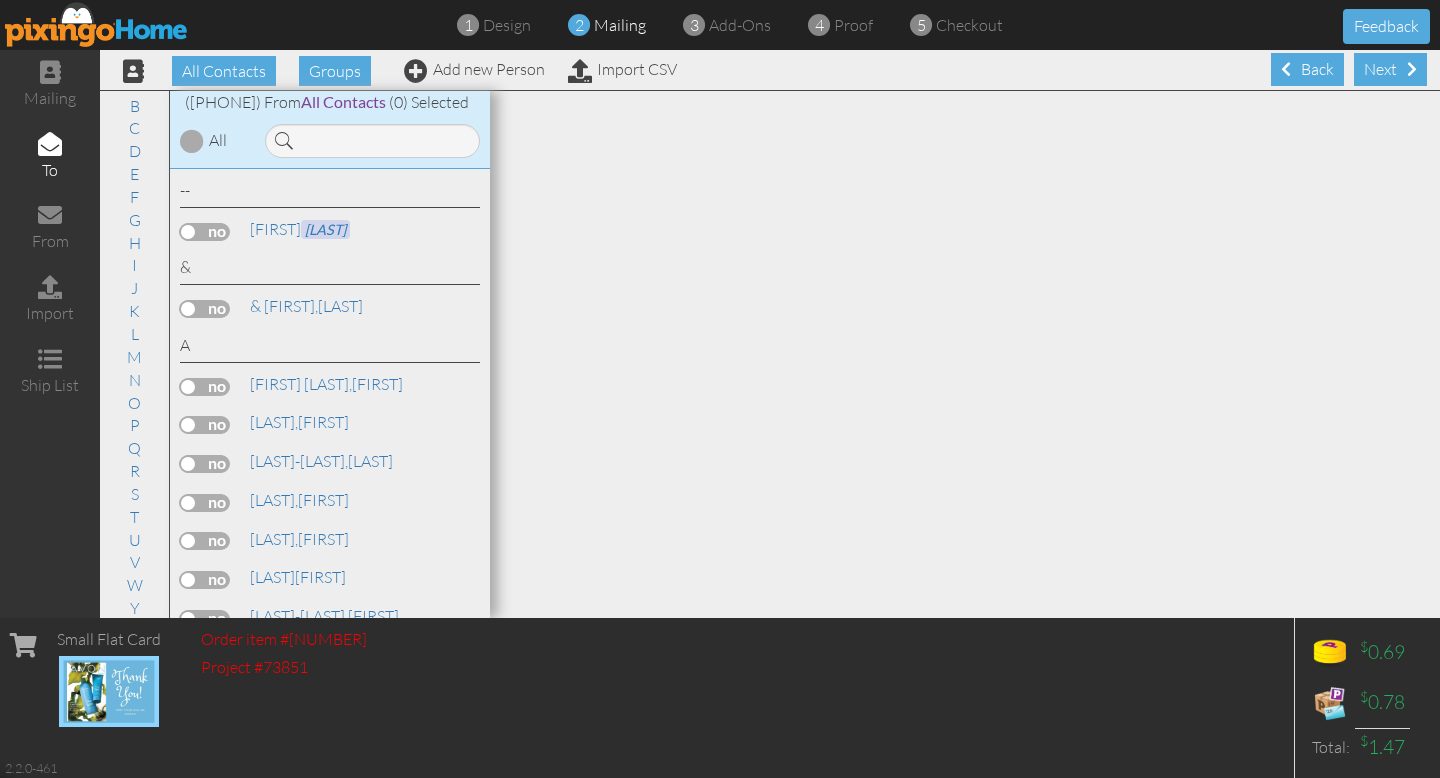 scroll, scrollTop: 90, scrollLeft: 0, axis: vertical 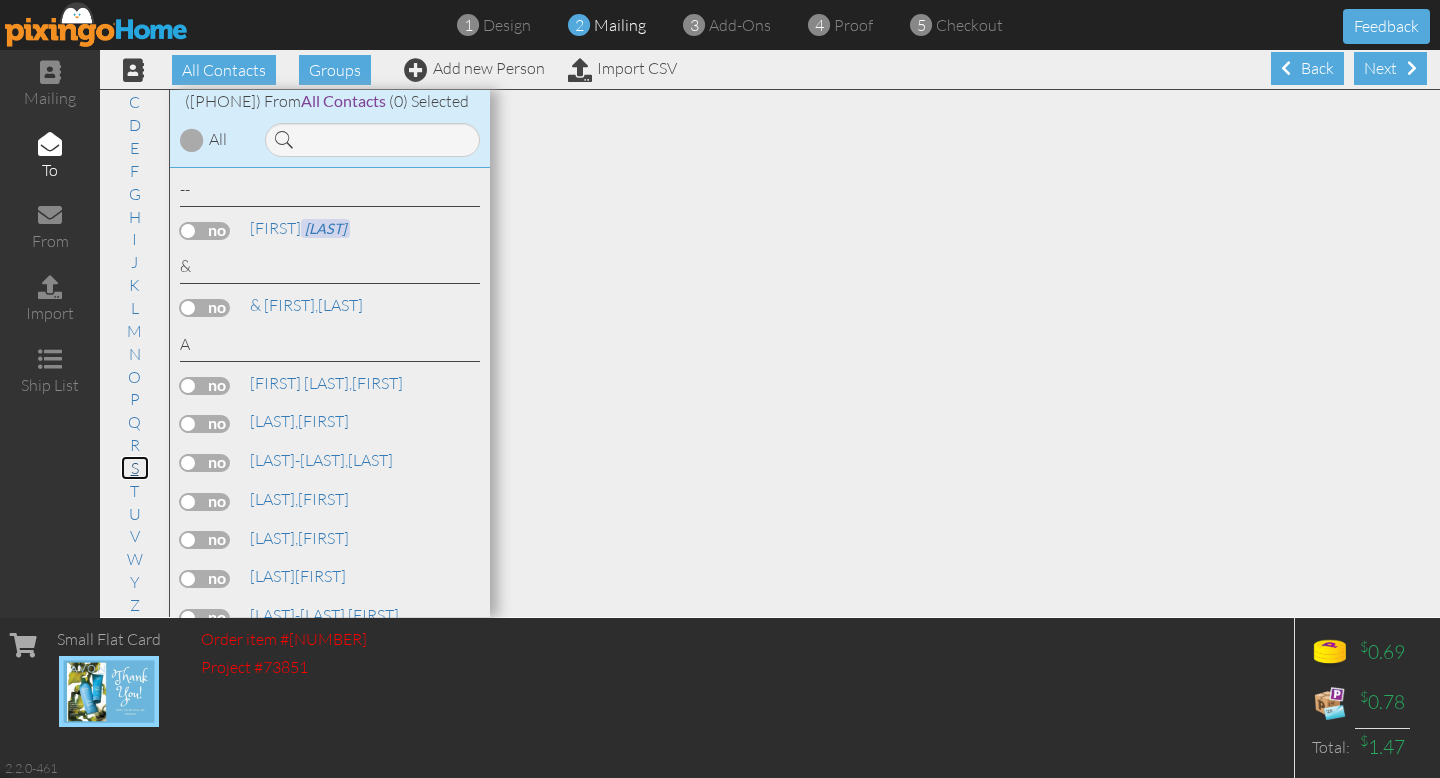 click on "S" at bounding box center (135, 468) 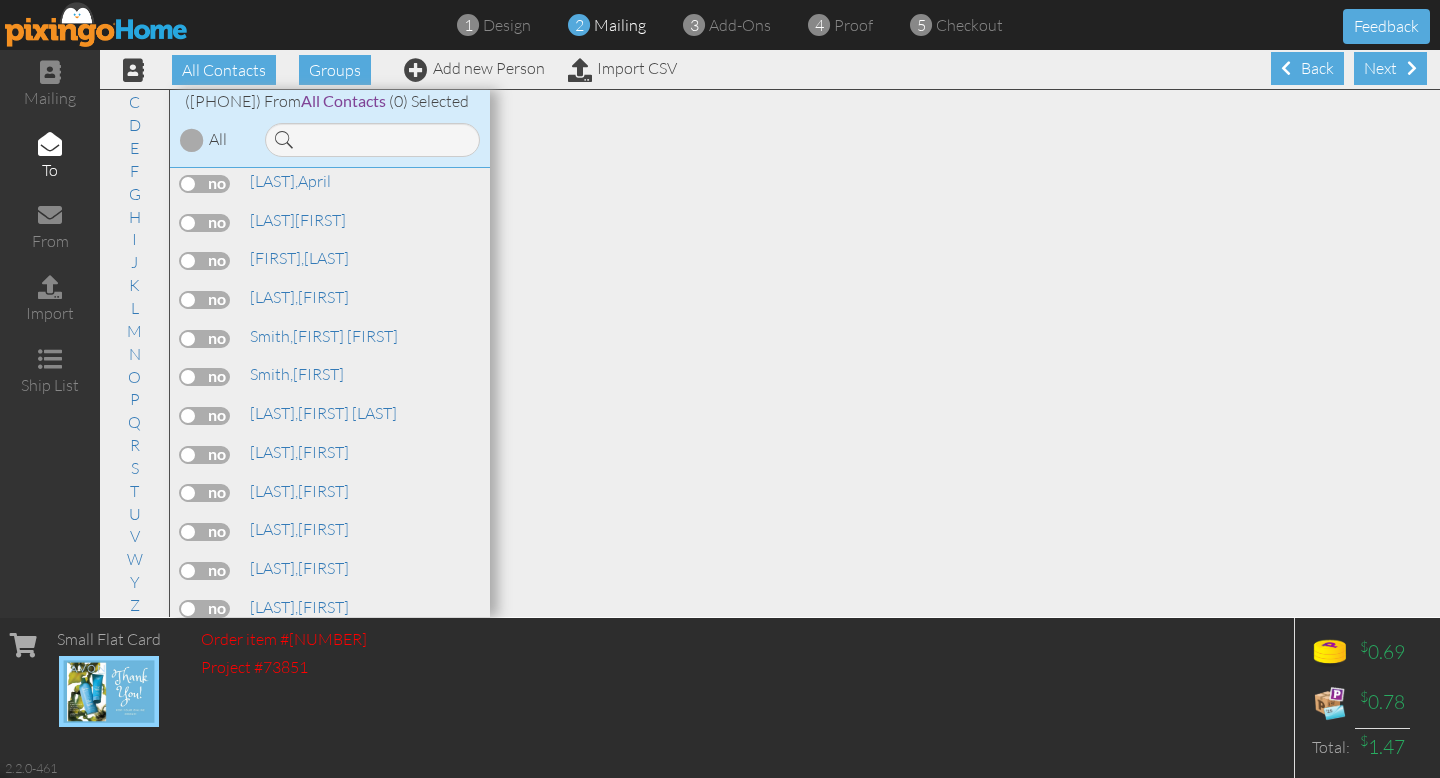 scroll, scrollTop: 28875, scrollLeft: 0, axis: vertical 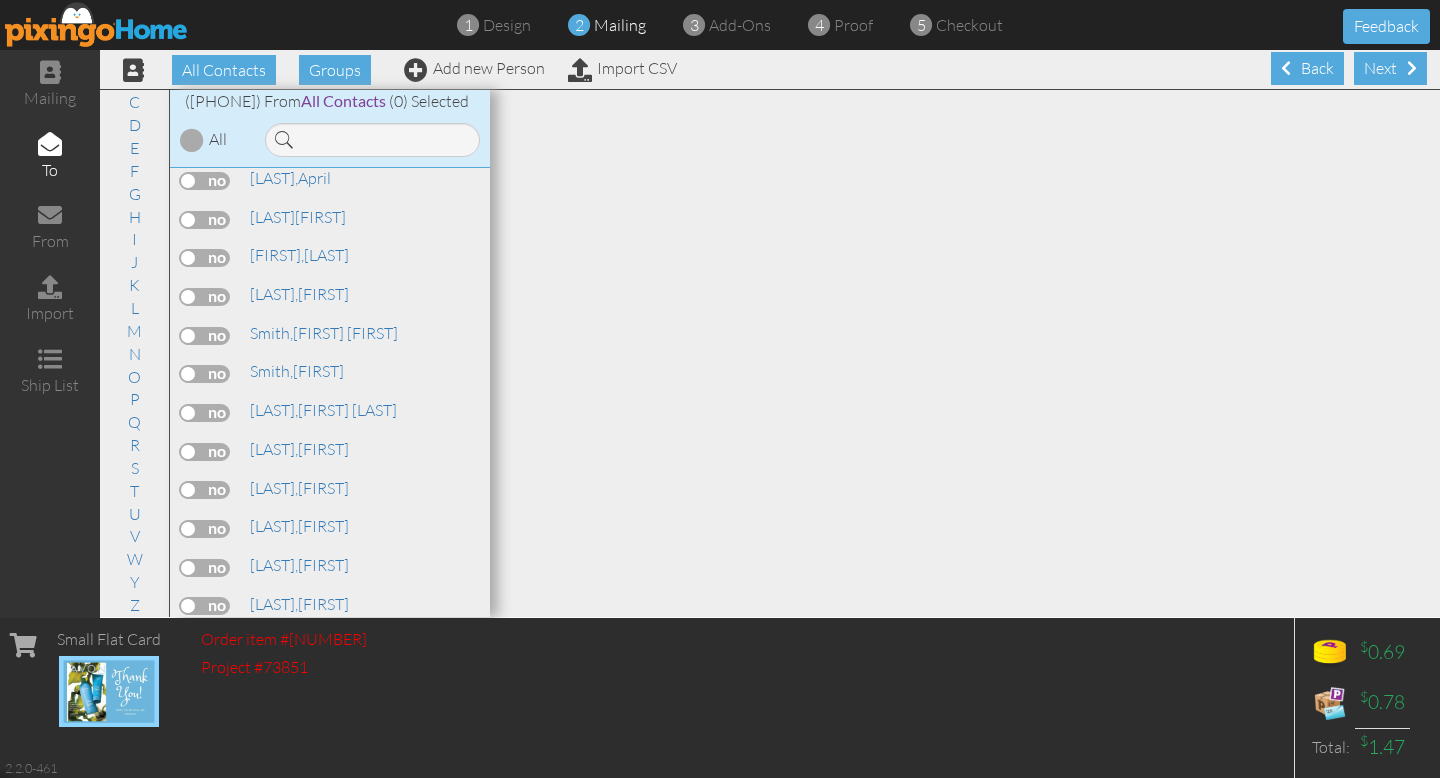 click on "[LAST]," at bounding box center [274, 836] 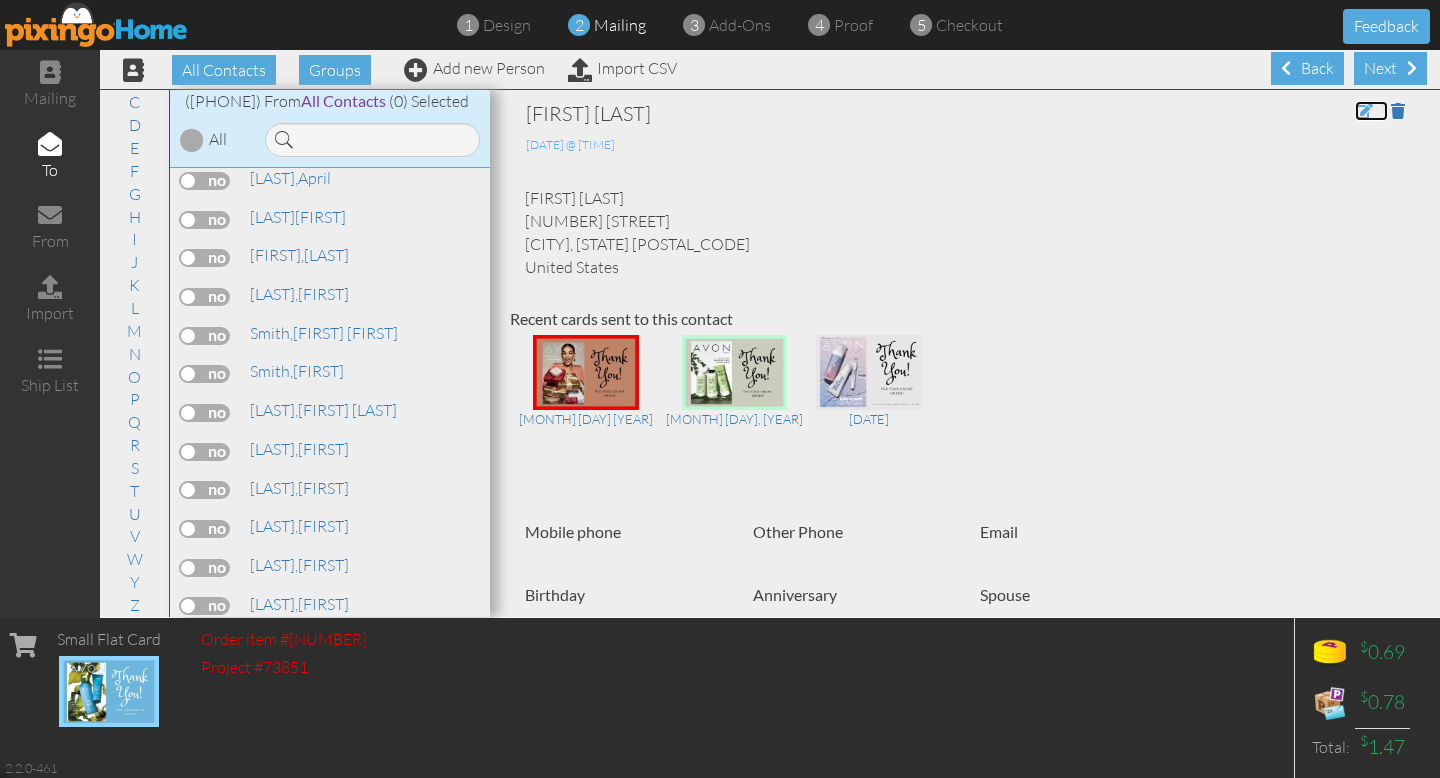 click at bounding box center [1364, 111] 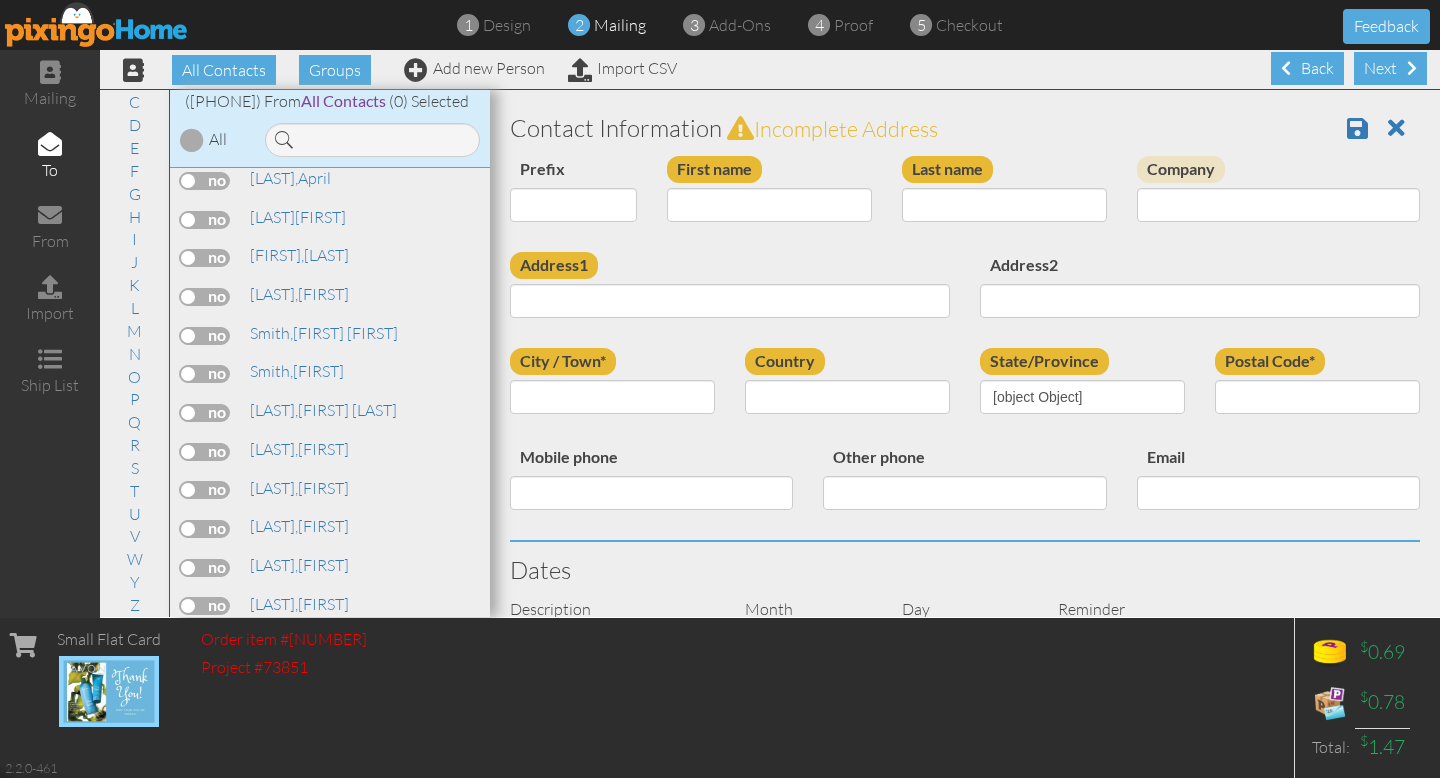 type on "[FIRST]" 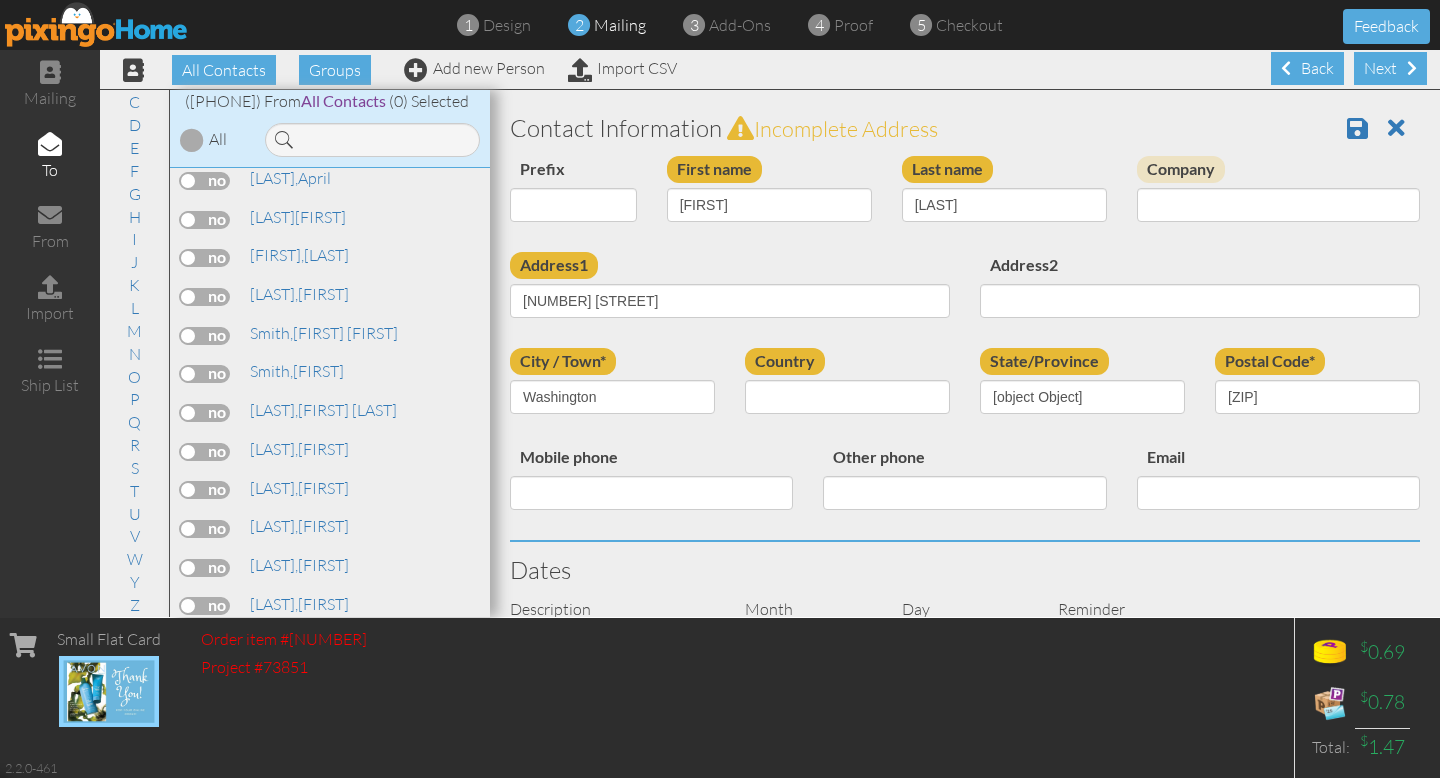 select on "object:7146" 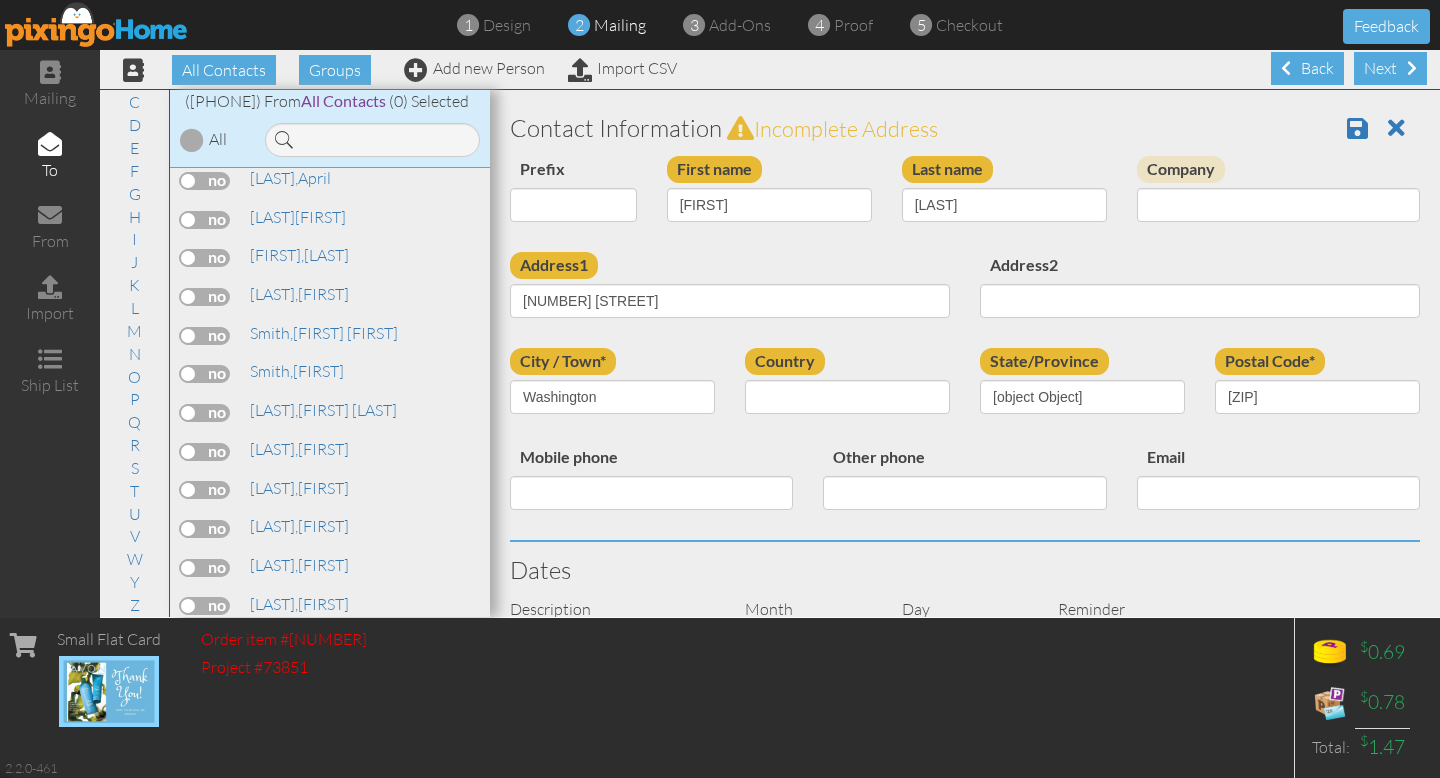 select on "object:7391" 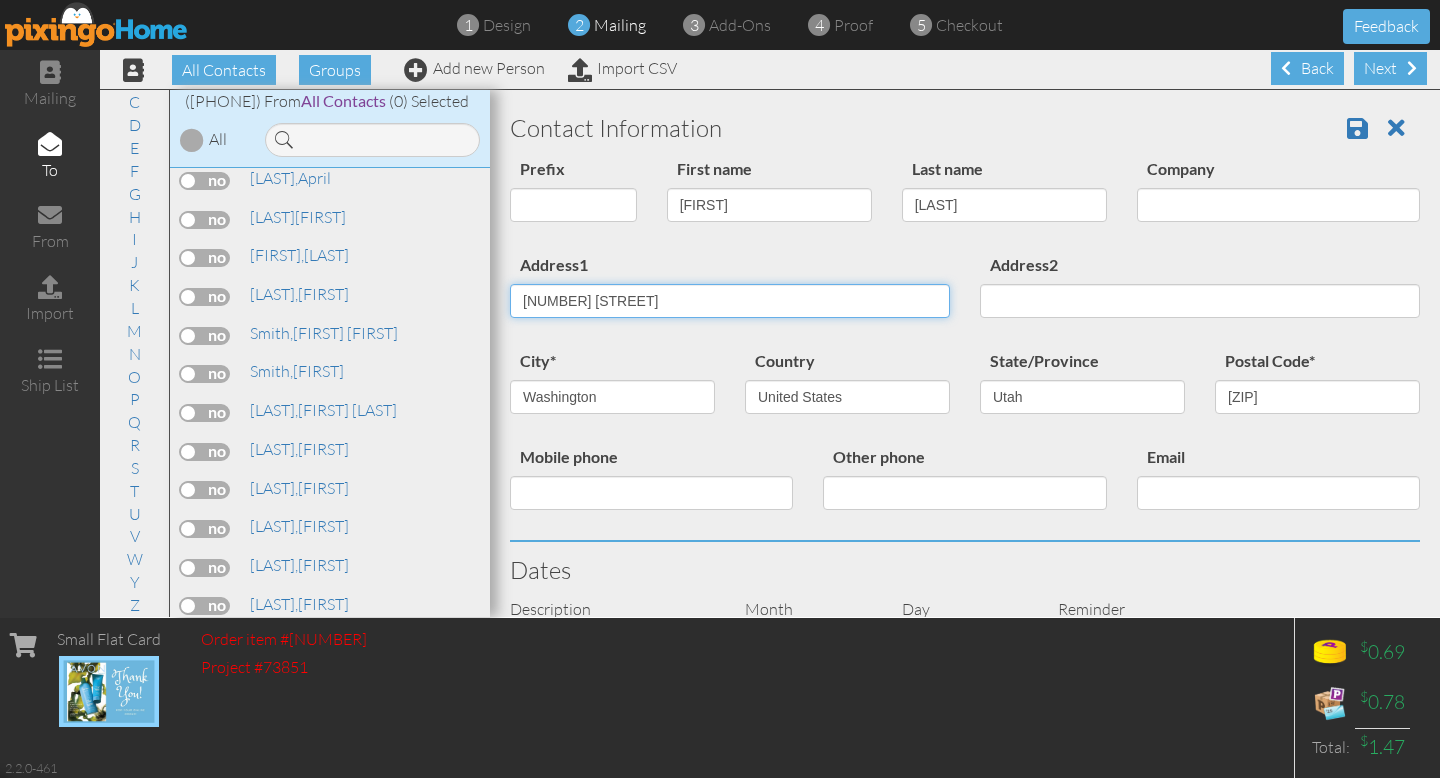 click on "366 W Clover Ln" at bounding box center [730, 301] 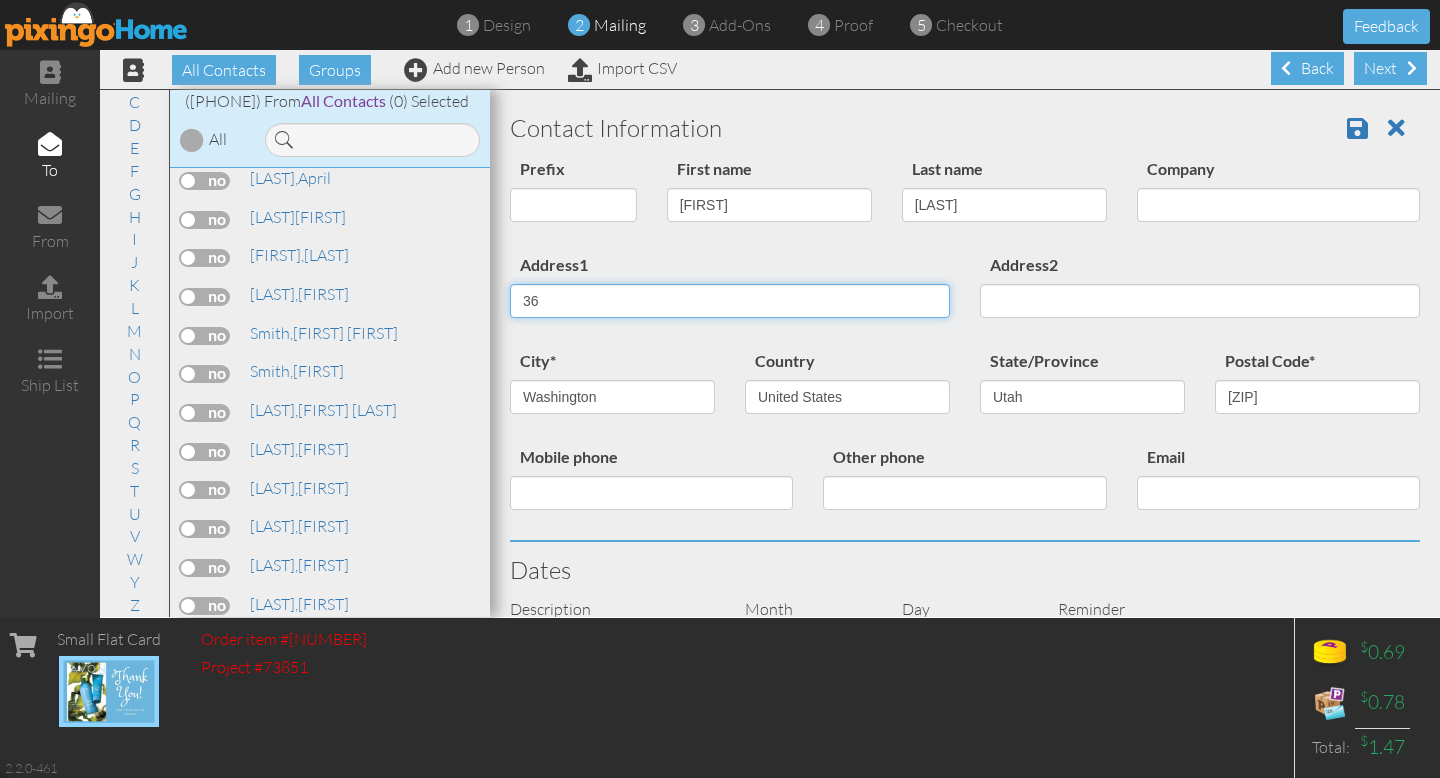 type on "3" 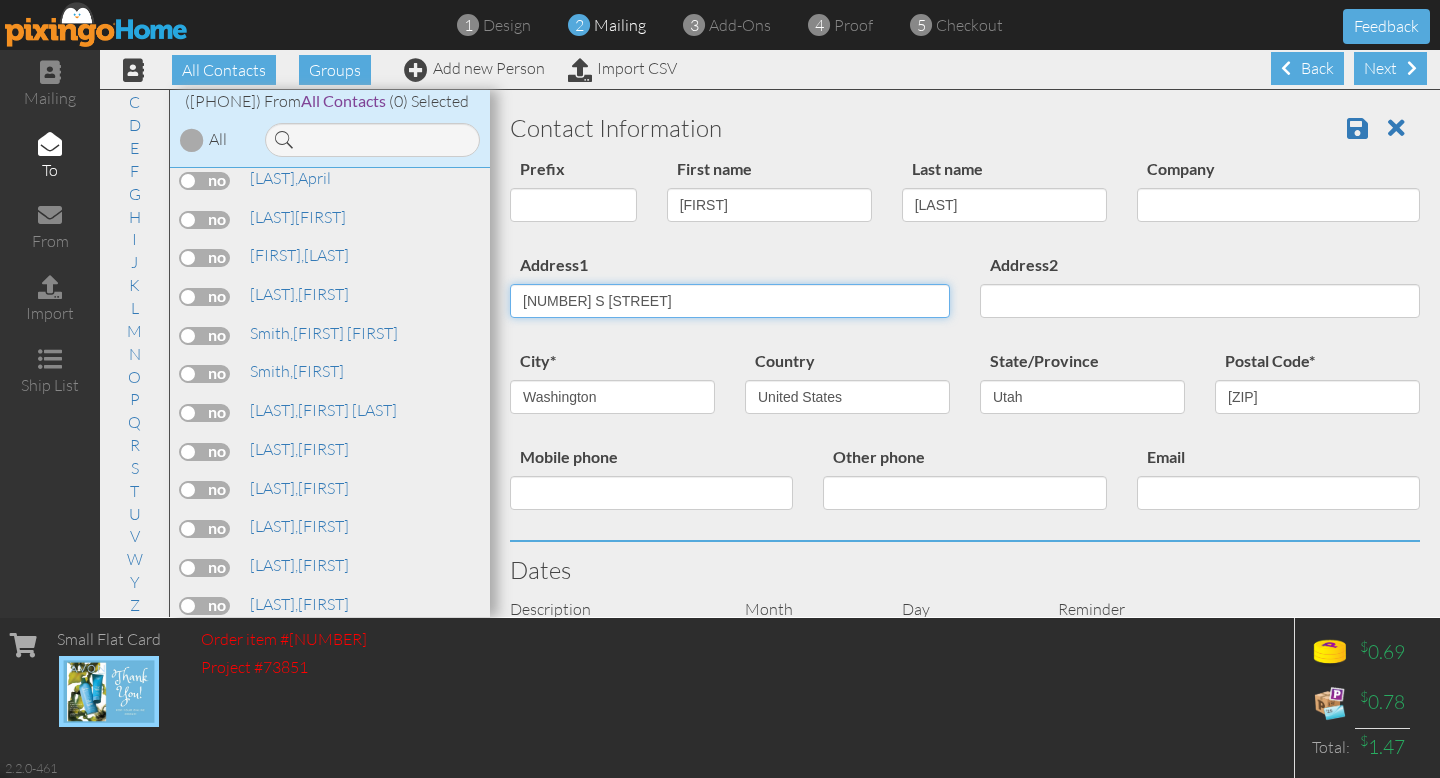 type on "[NUMBER] [STREET] [CIR]" 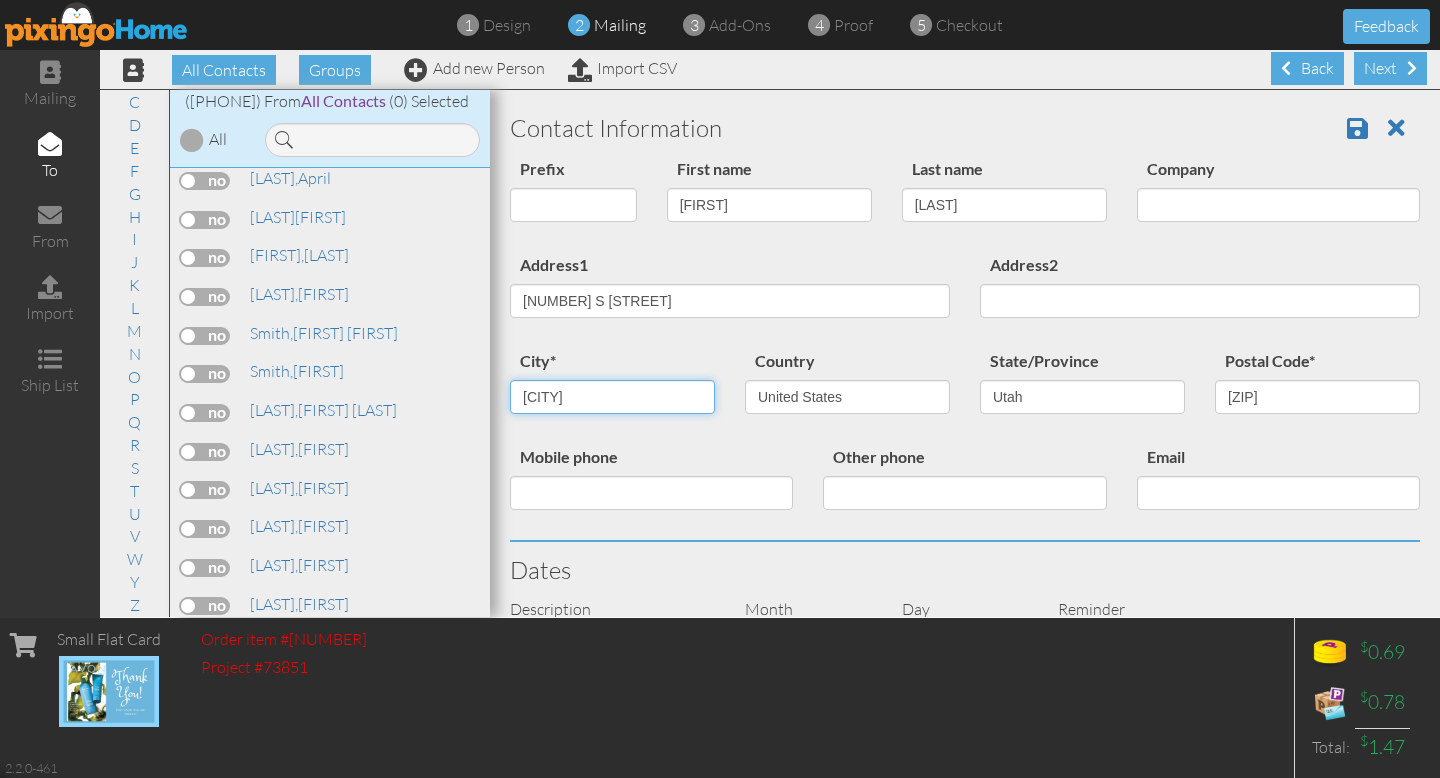 type on "[CITY]" 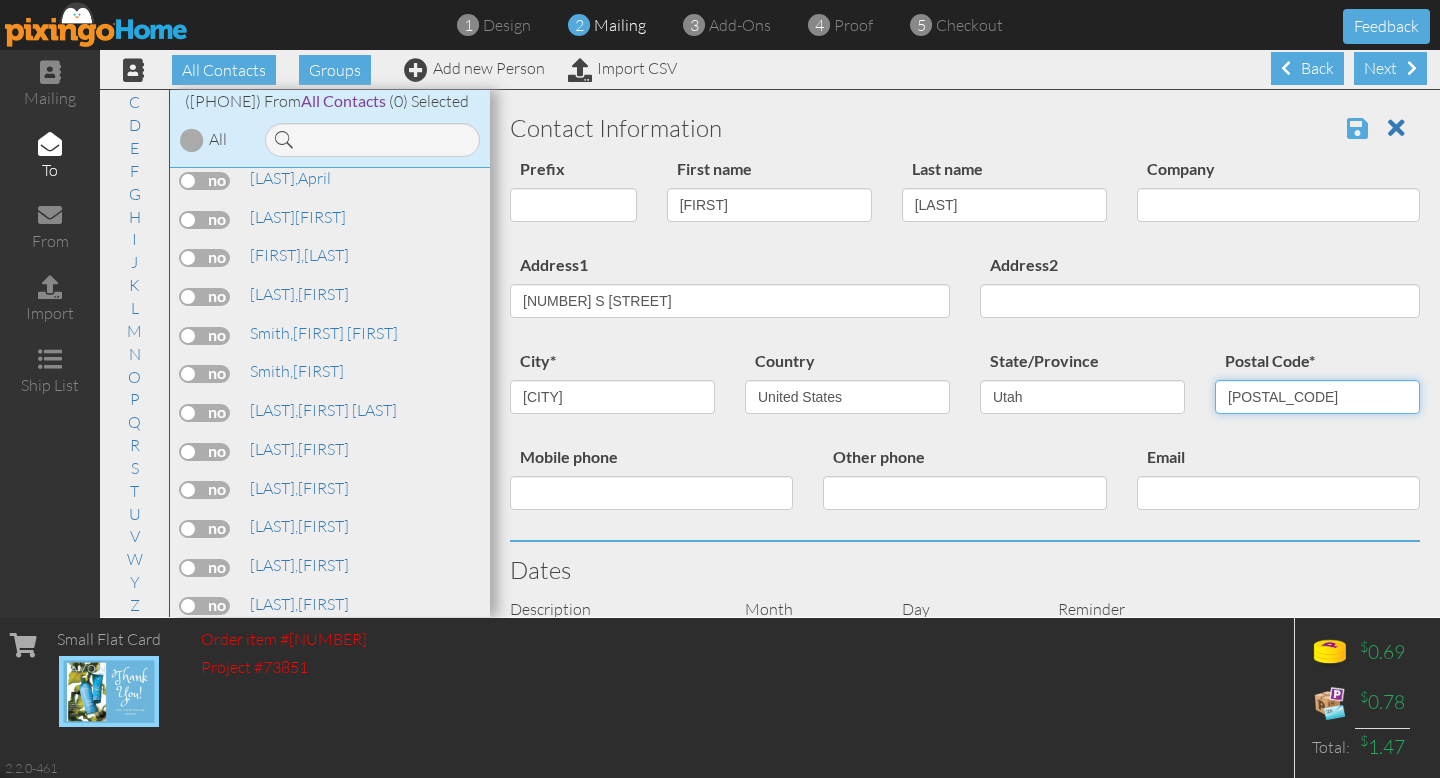 type on "[ZIP]" 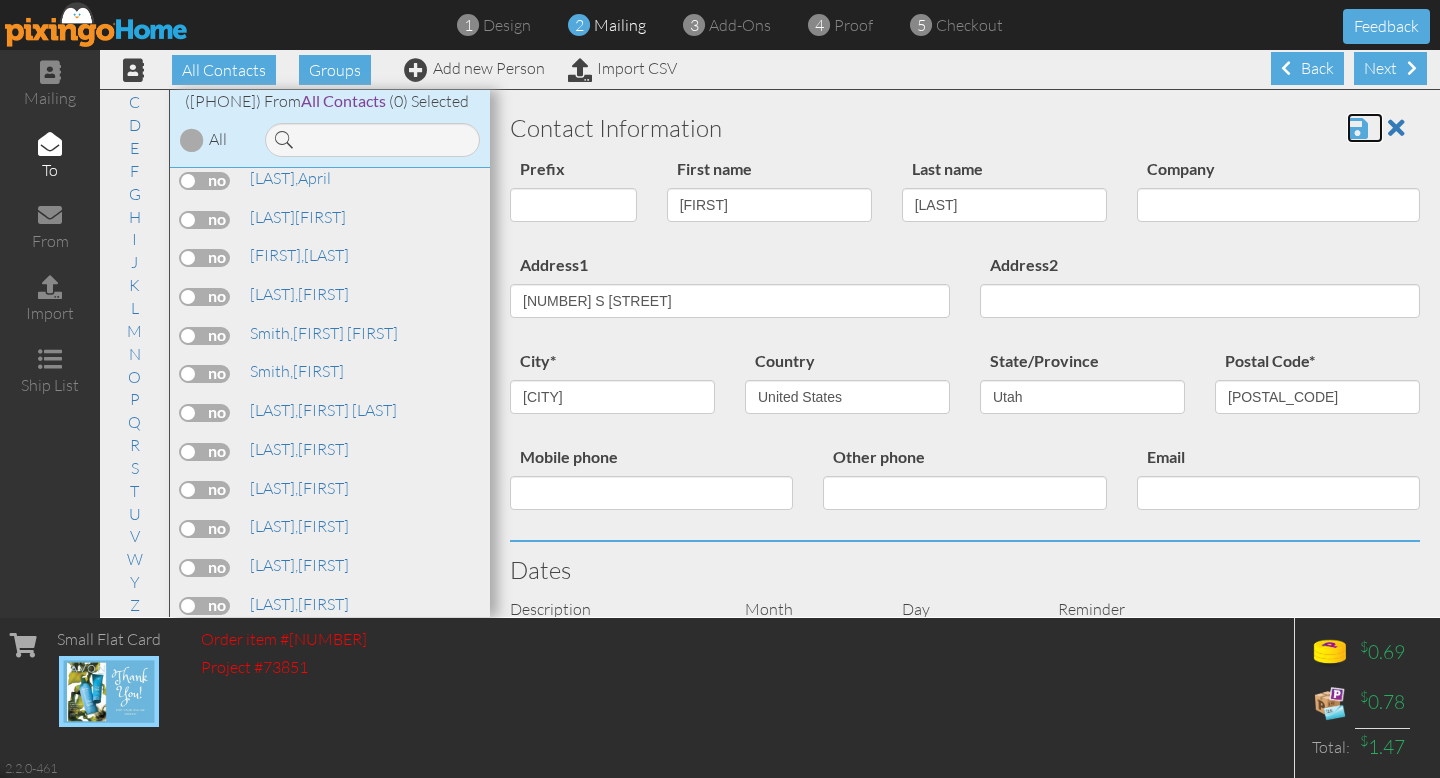 click at bounding box center (1357, 128) 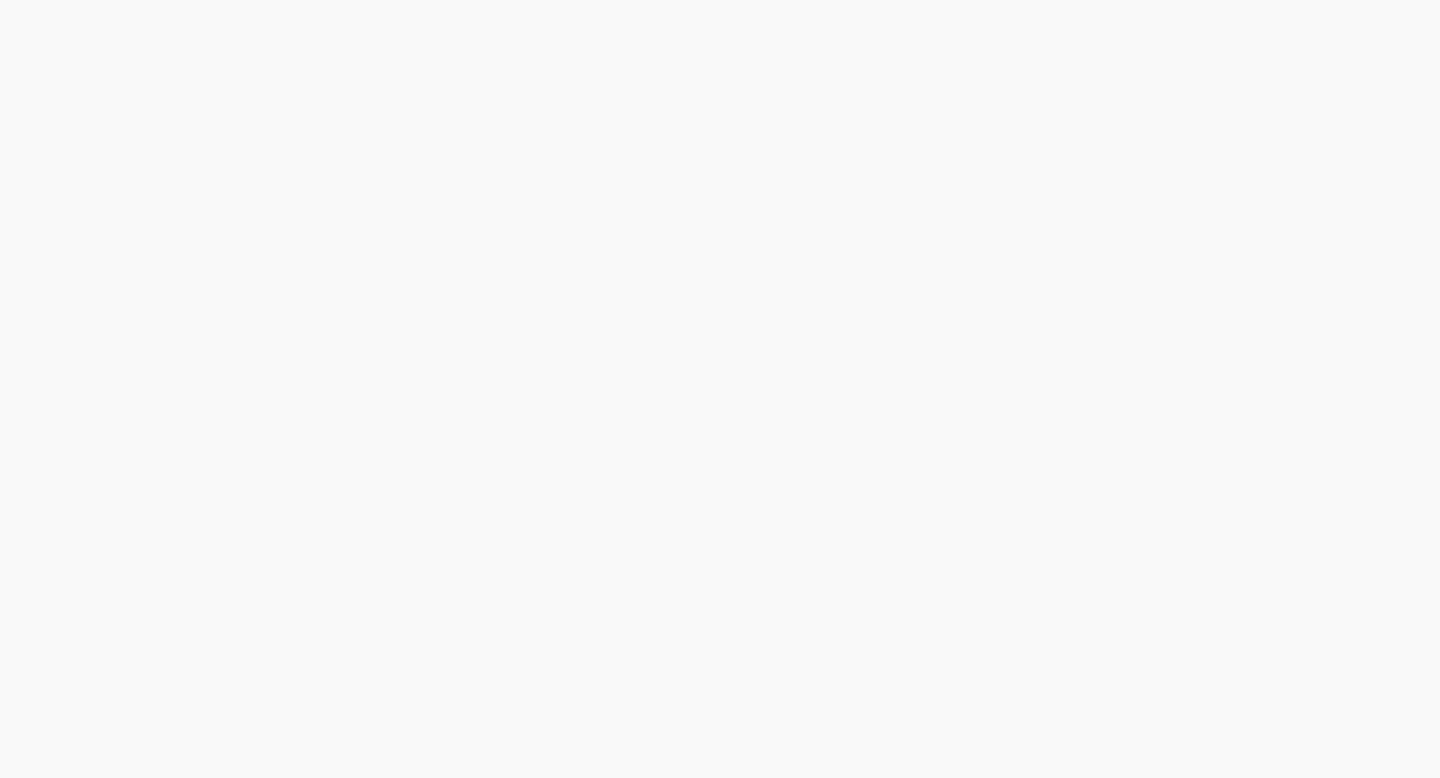 scroll, scrollTop: 0, scrollLeft: 0, axis: both 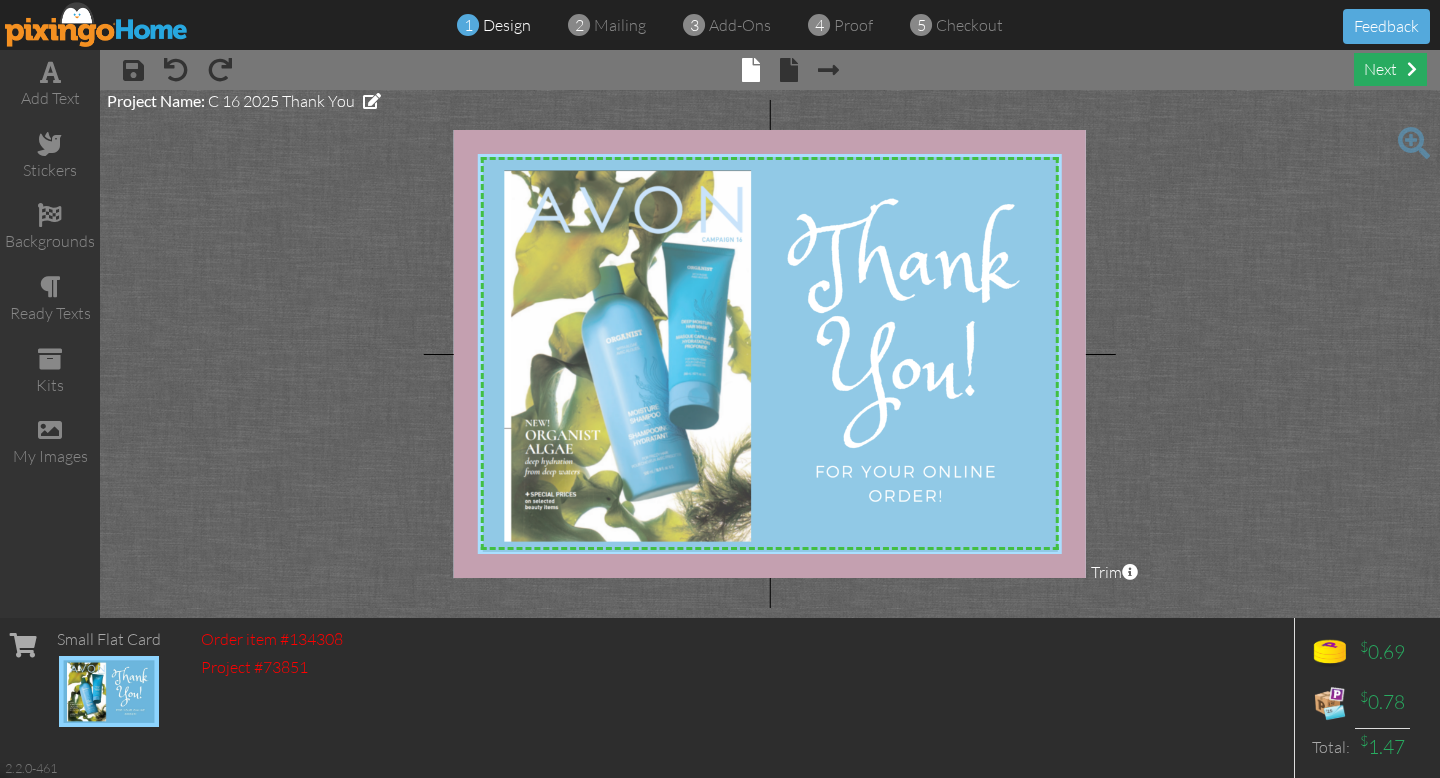 click on "next" at bounding box center (1390, 69) 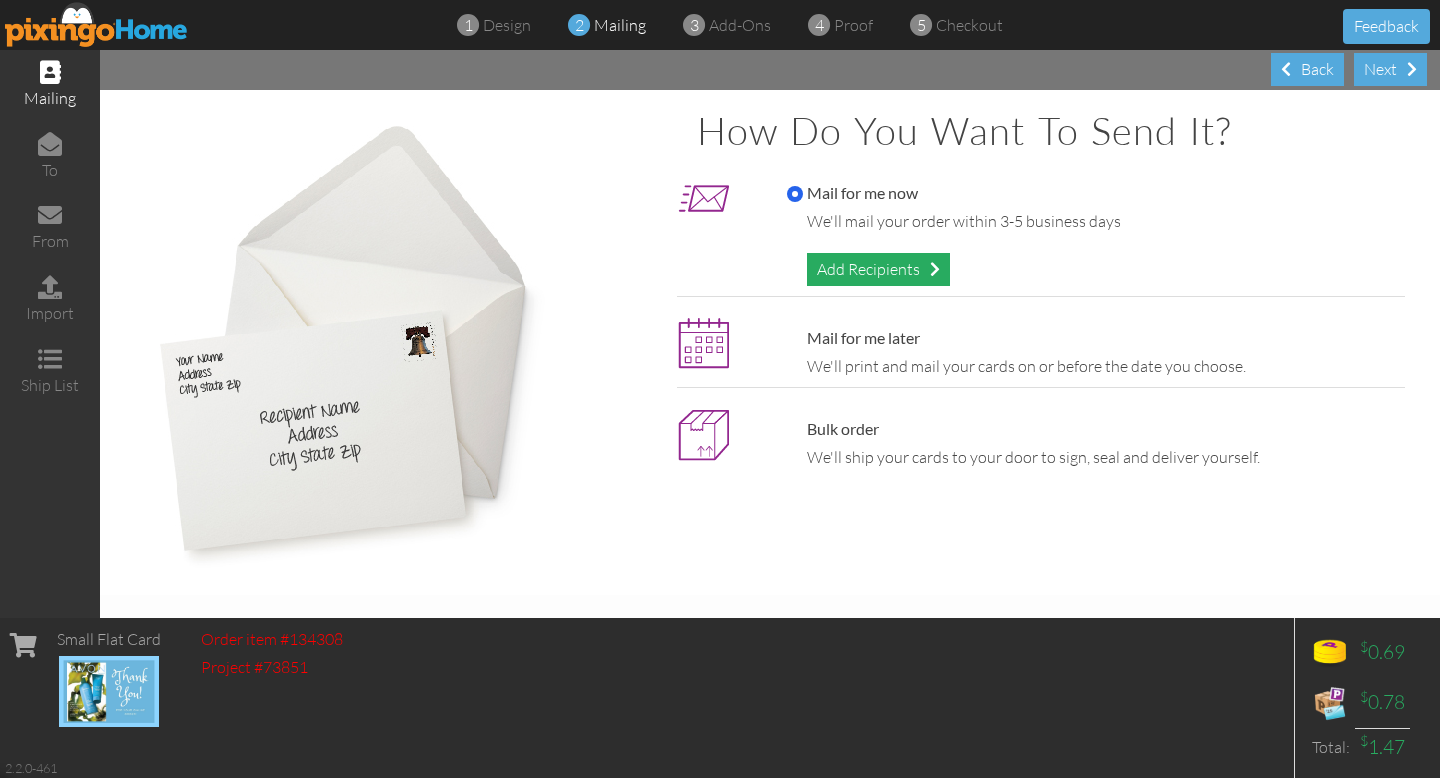 click on "Add Recipients" at bounding box center (878, 269) 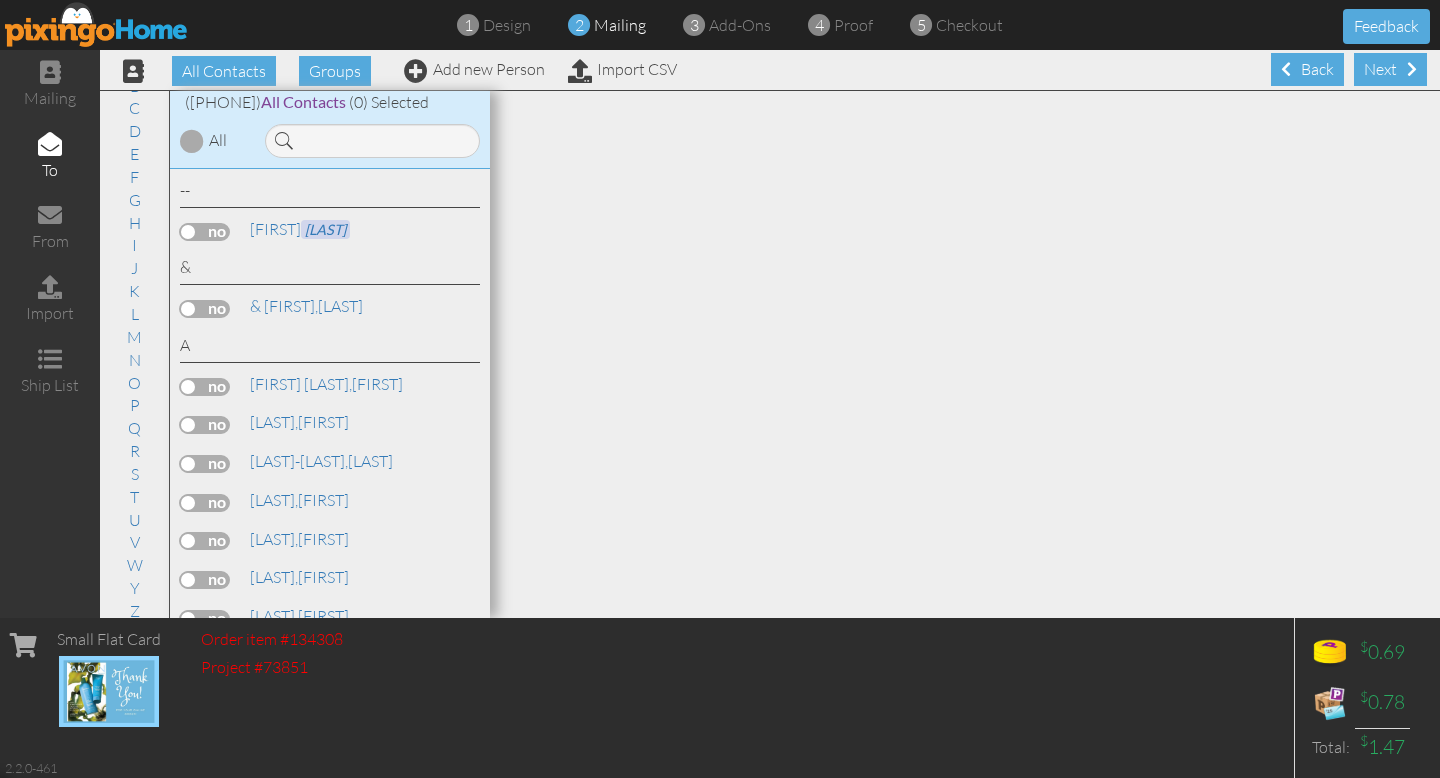 scroll, scrollTop: 90, scrollLeft: 0, axis: vertical 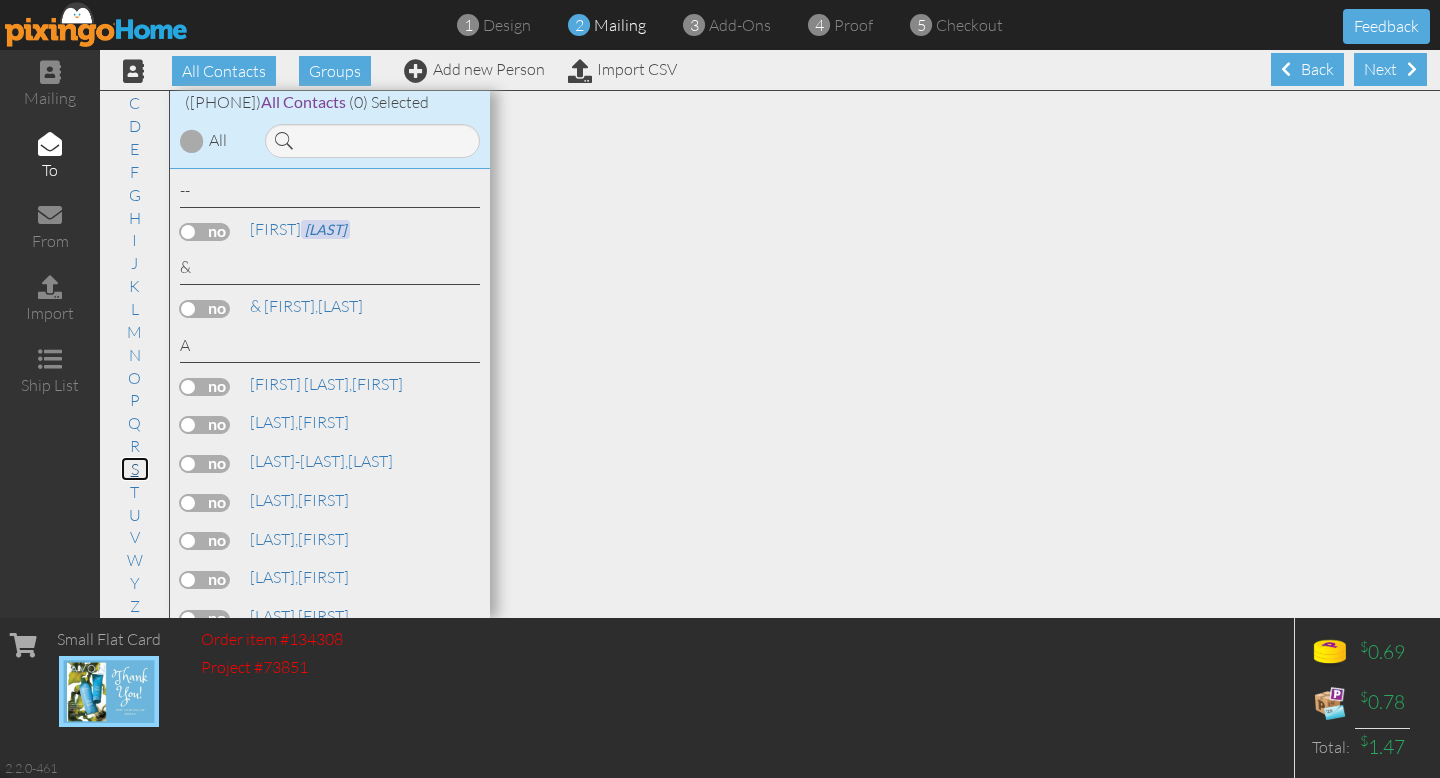 click on "S" at bounding box center (135, 469) 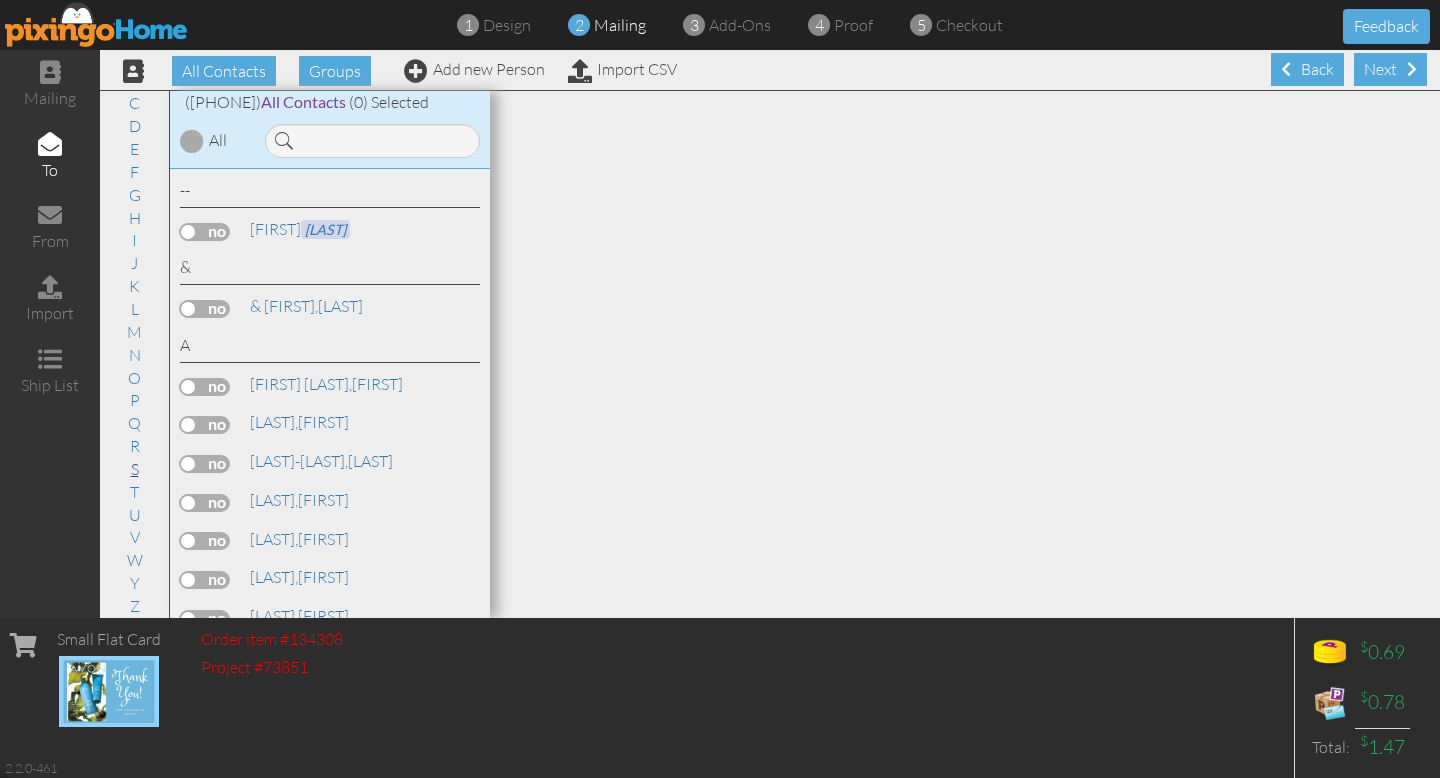 scroll, scrollTop: 27147, scrollLeft: 0, axis: vertical 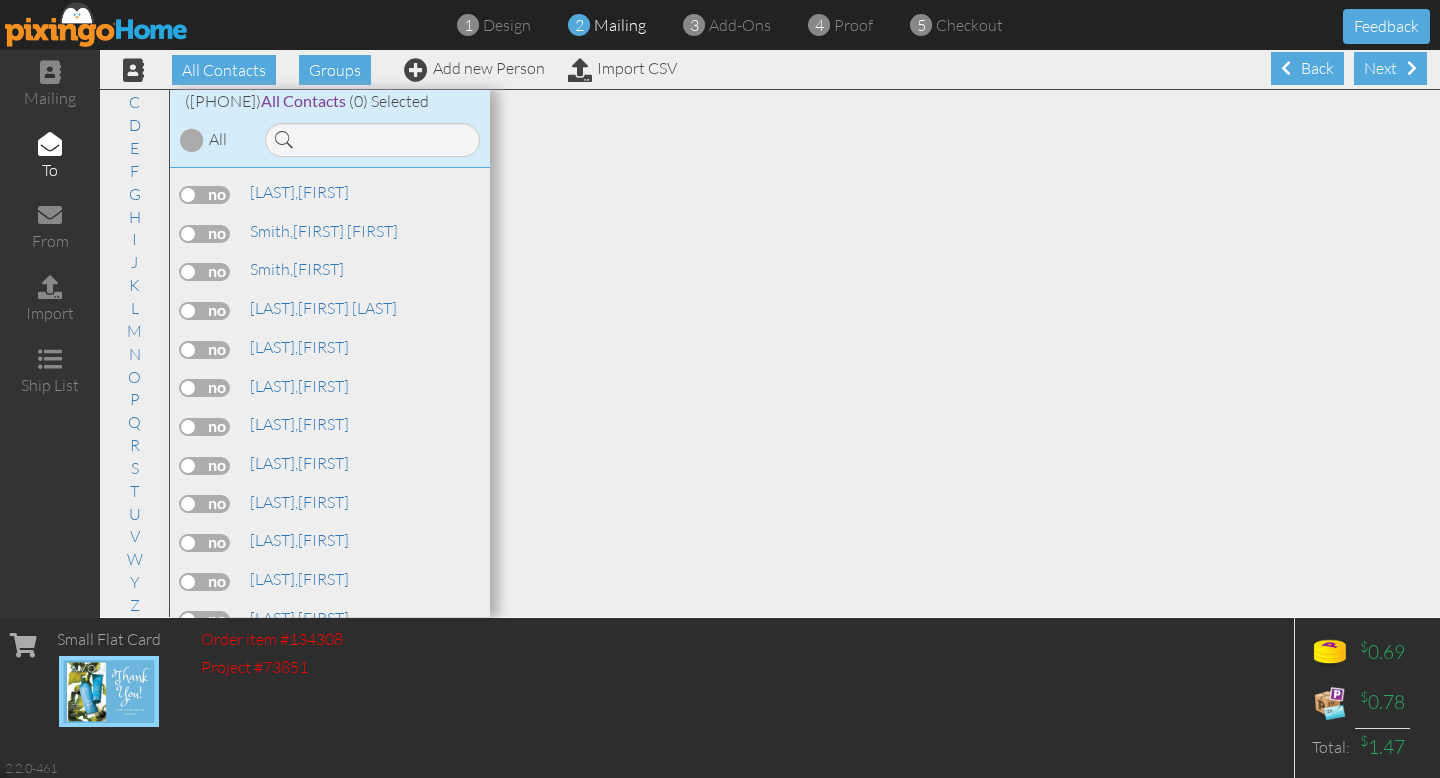click at bounding box center (205, 737) 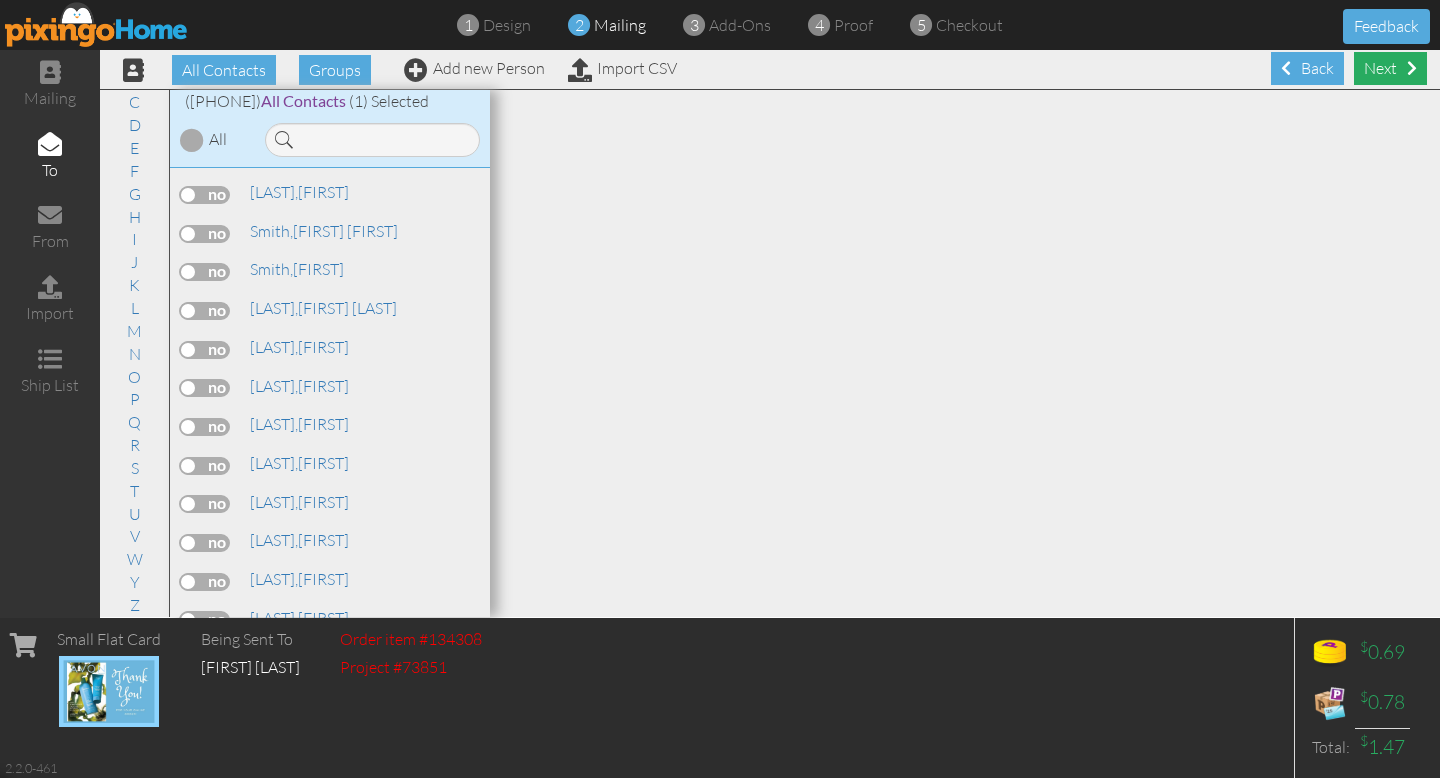 click on "Next" at bounding box center [1390, 68] 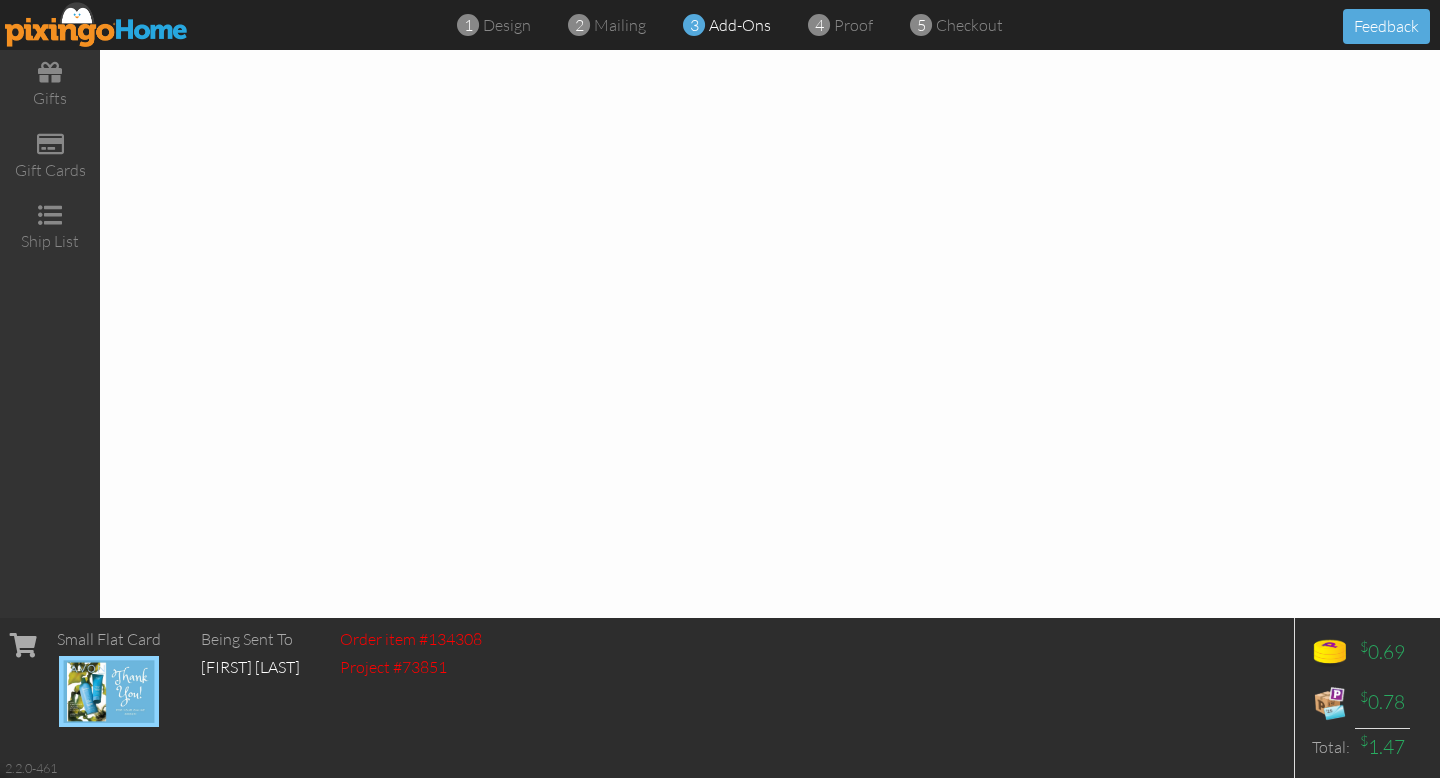 scroll, scrollTop: 0, scrollLeft: 0, axis: both 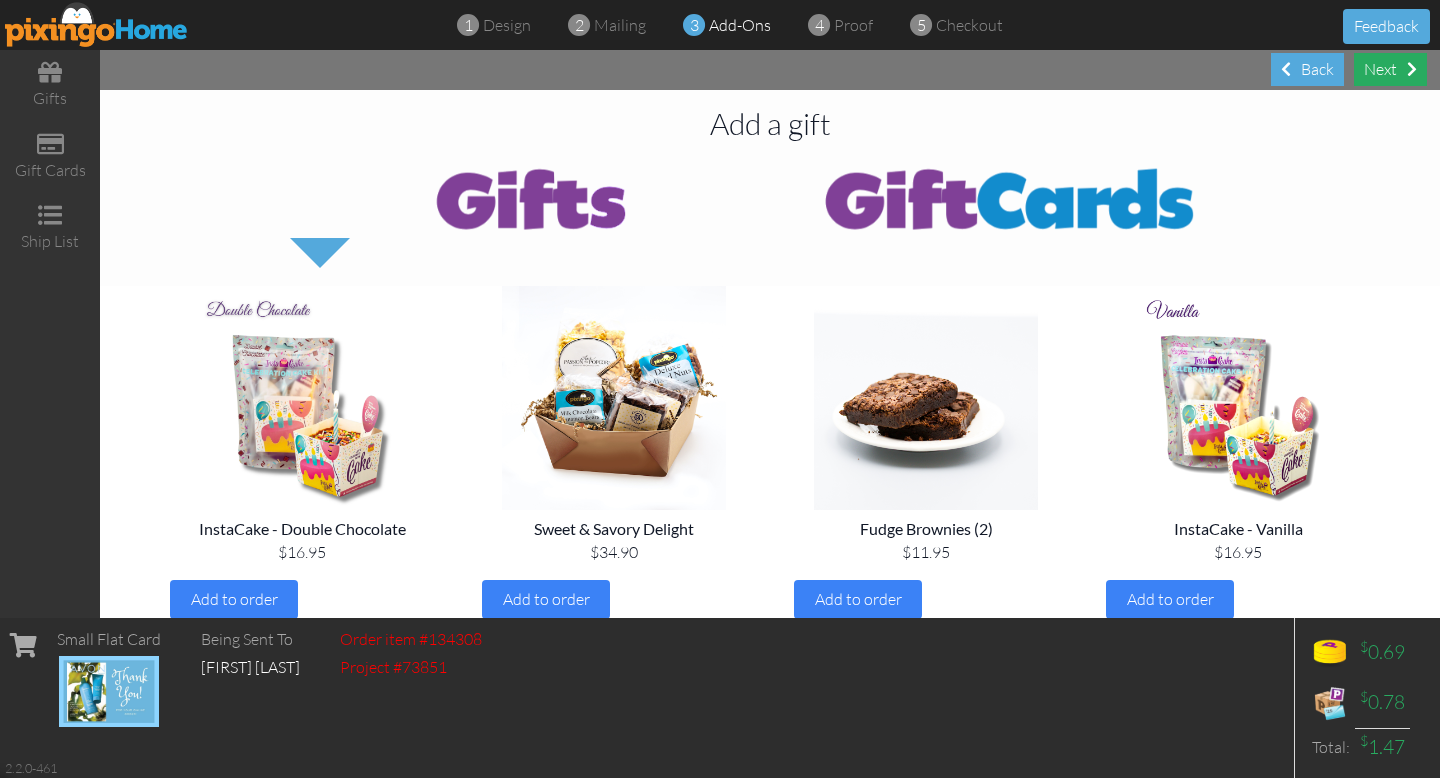 click on "Next" at bounding box center (1390, 69) 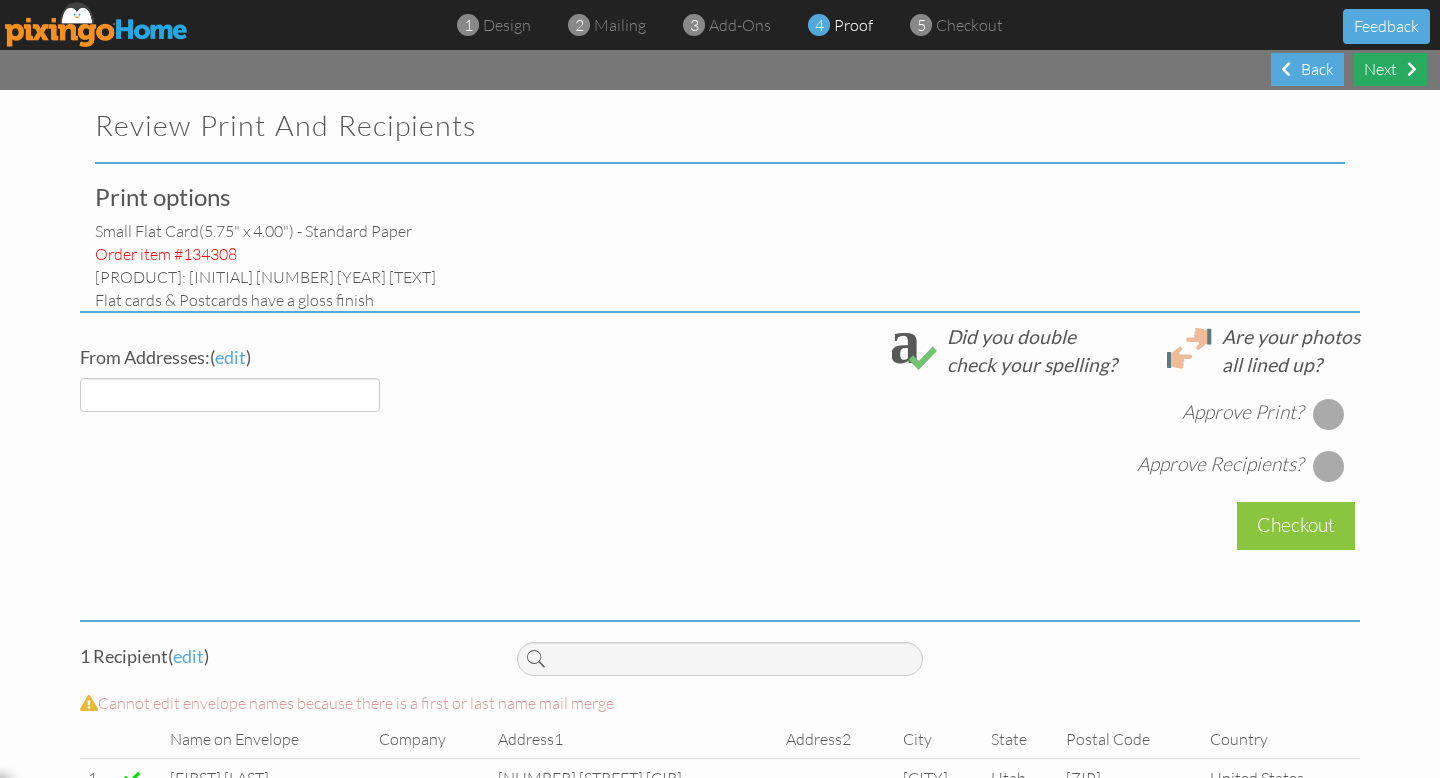 select on "object:3083" 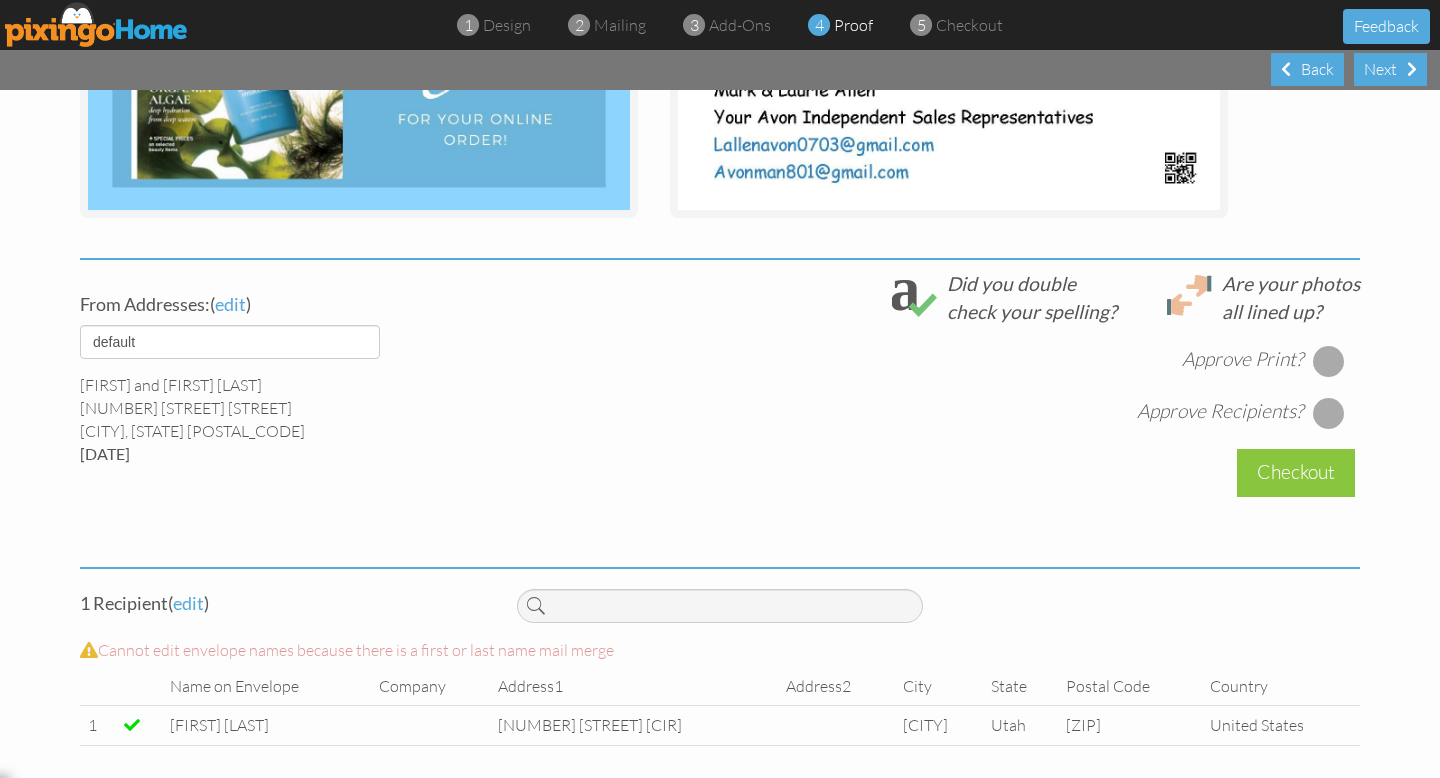 scroll, scrollTop: 585, scrollLeft: 0, axis: vertical 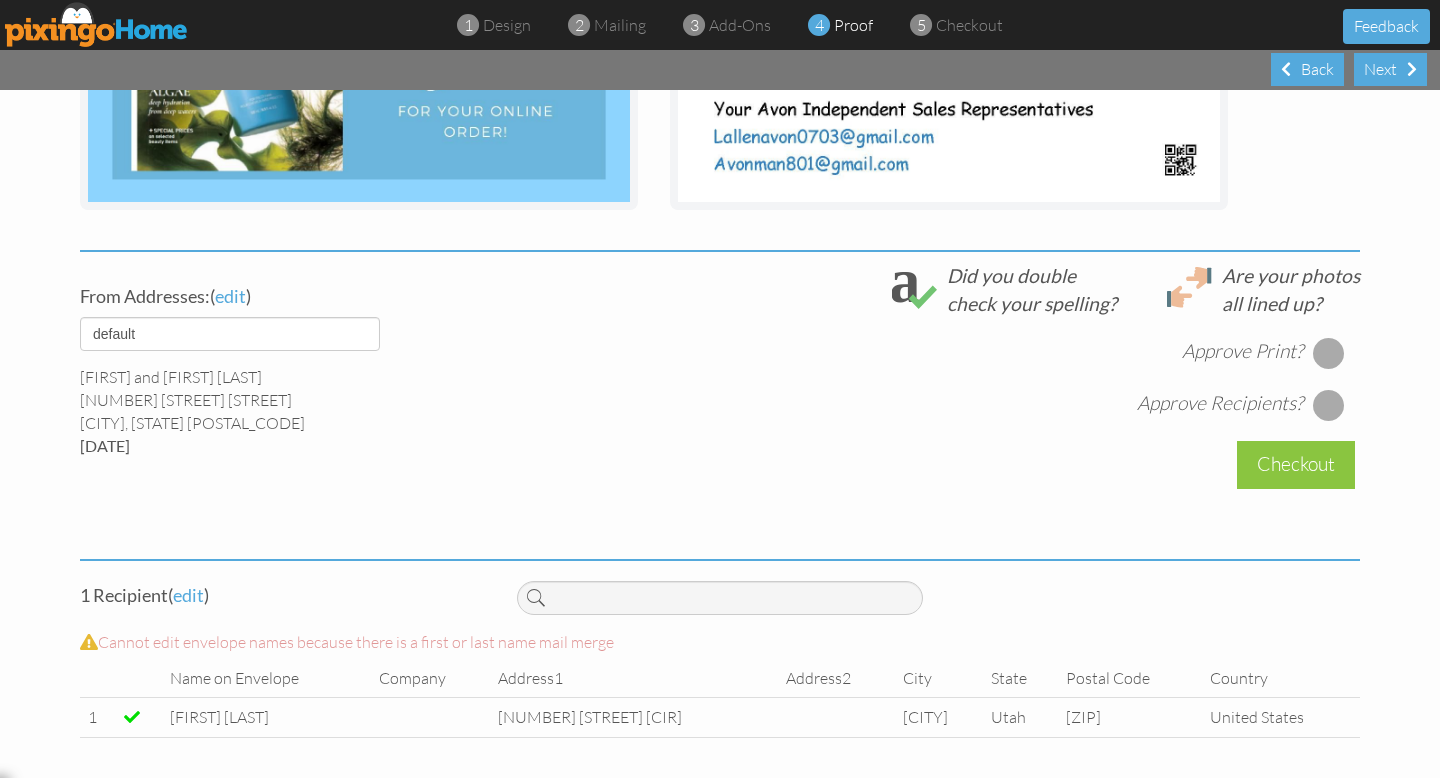click at bounding box center (1329, 353) 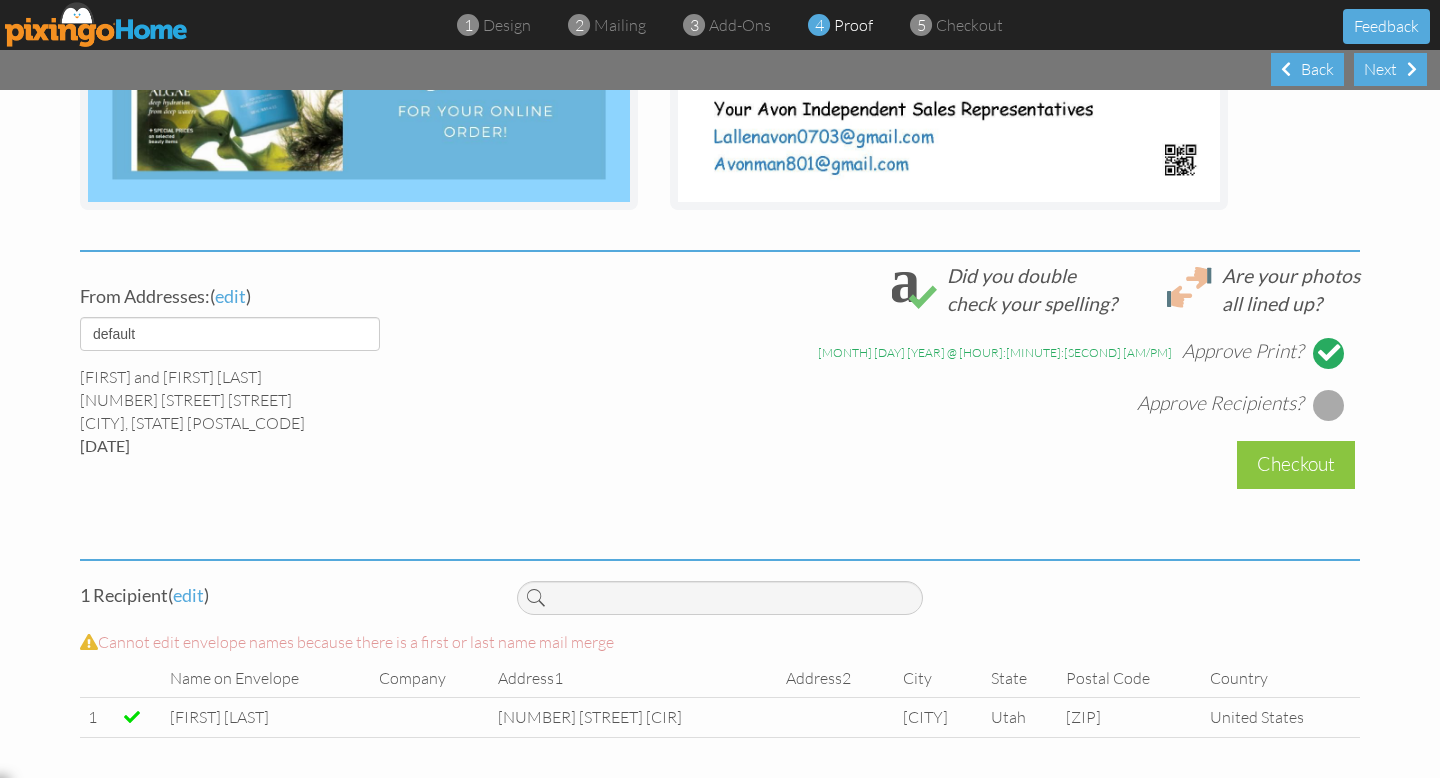 click at bounding box center (1329, 405) 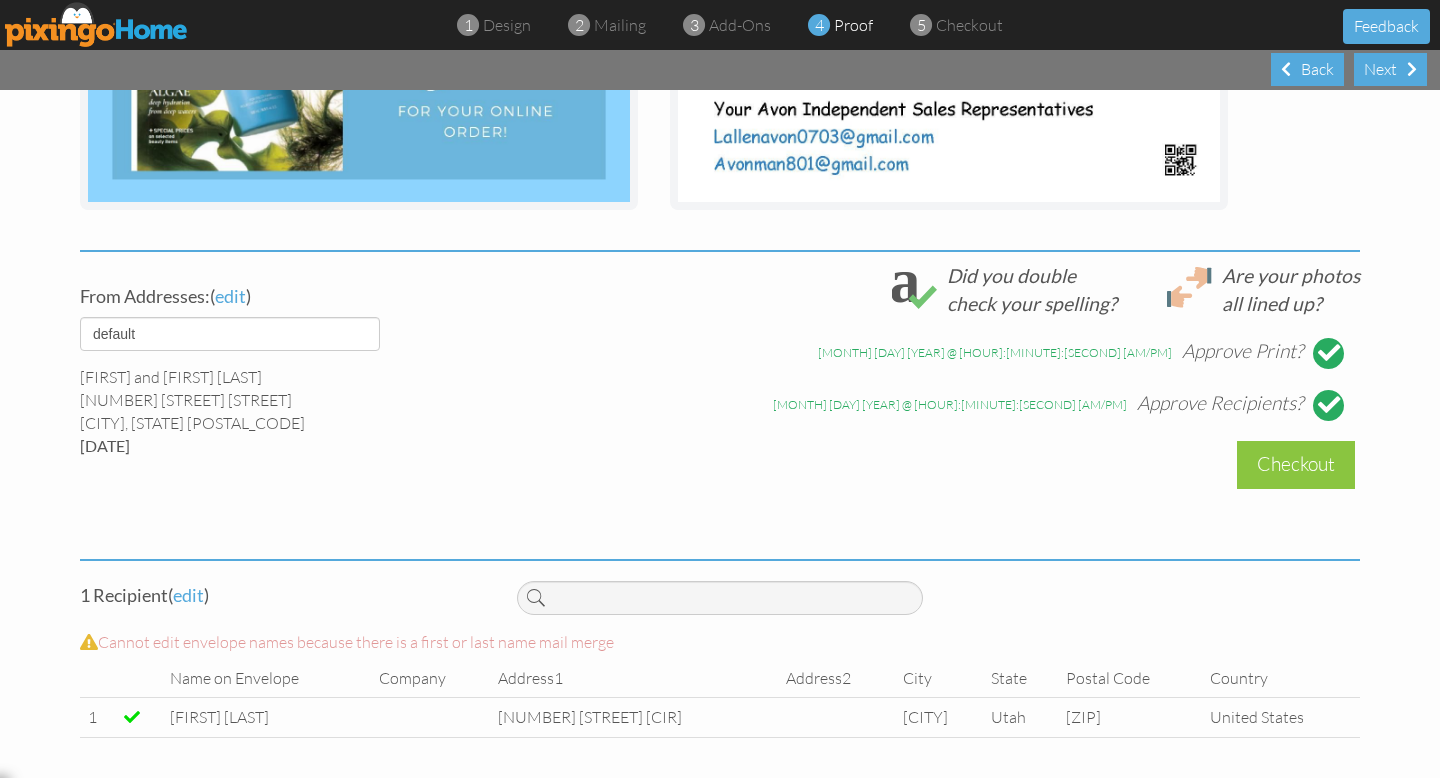 click on "Checkout" at bounding box center [1296, 464] 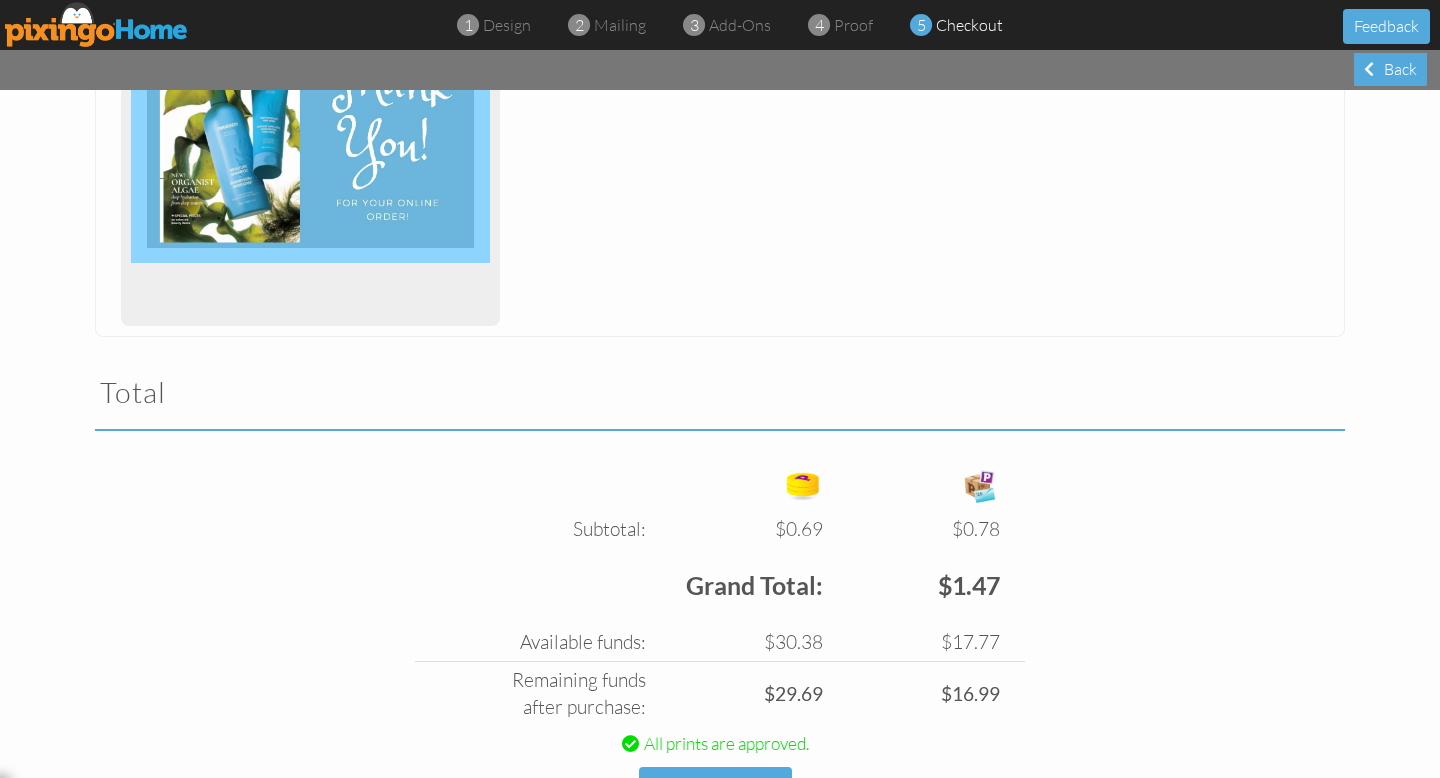 scroll, scrollTop: 491, scrollLeft: 0, axis: vertical 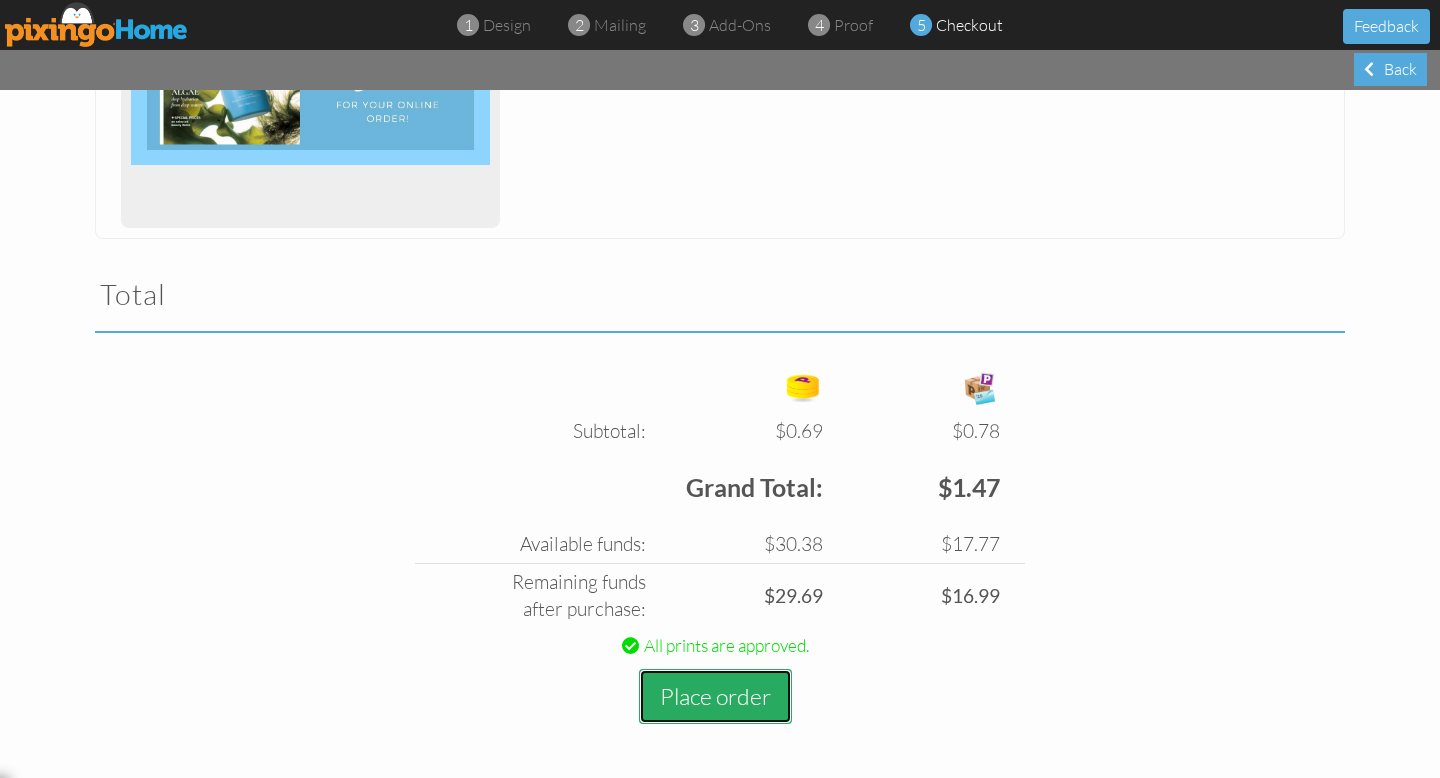 click on "Place order" at bounding box center [715, 696] 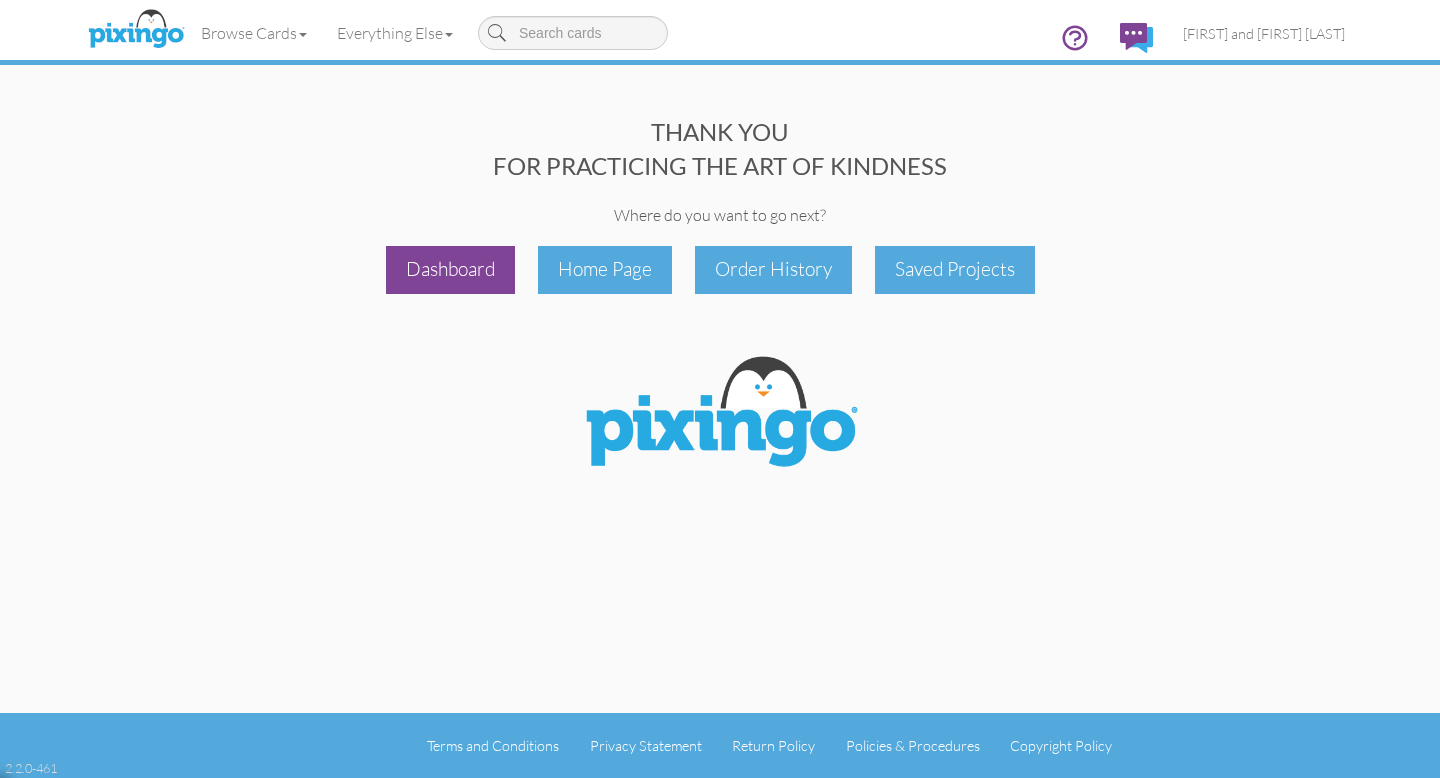 click on "Dashboard" at bounding box center (450, 269) 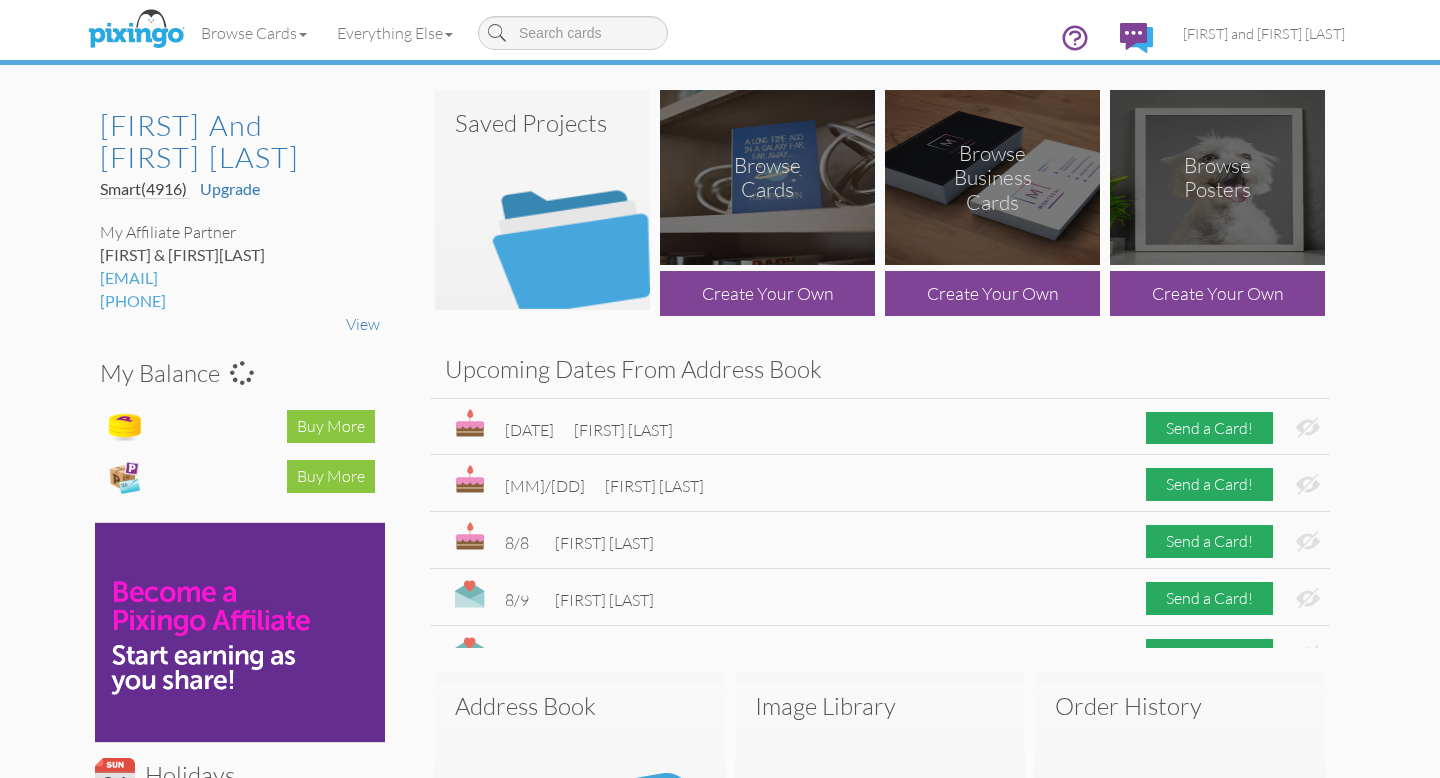 click on "Order History" at bounding box center (1180, 706) 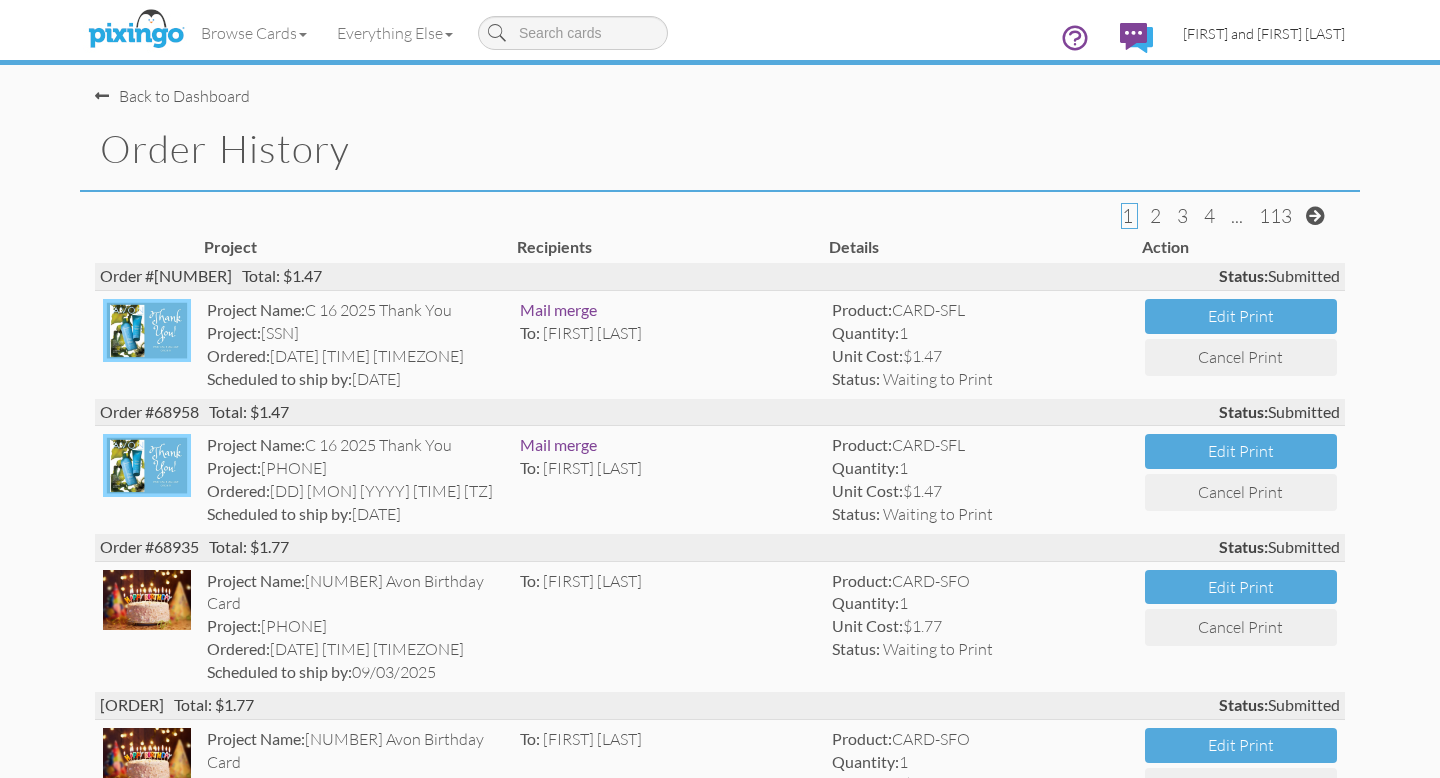 click on "[FIRST] and [FIRST] [LAST]" at bounding box center (1264, 33) 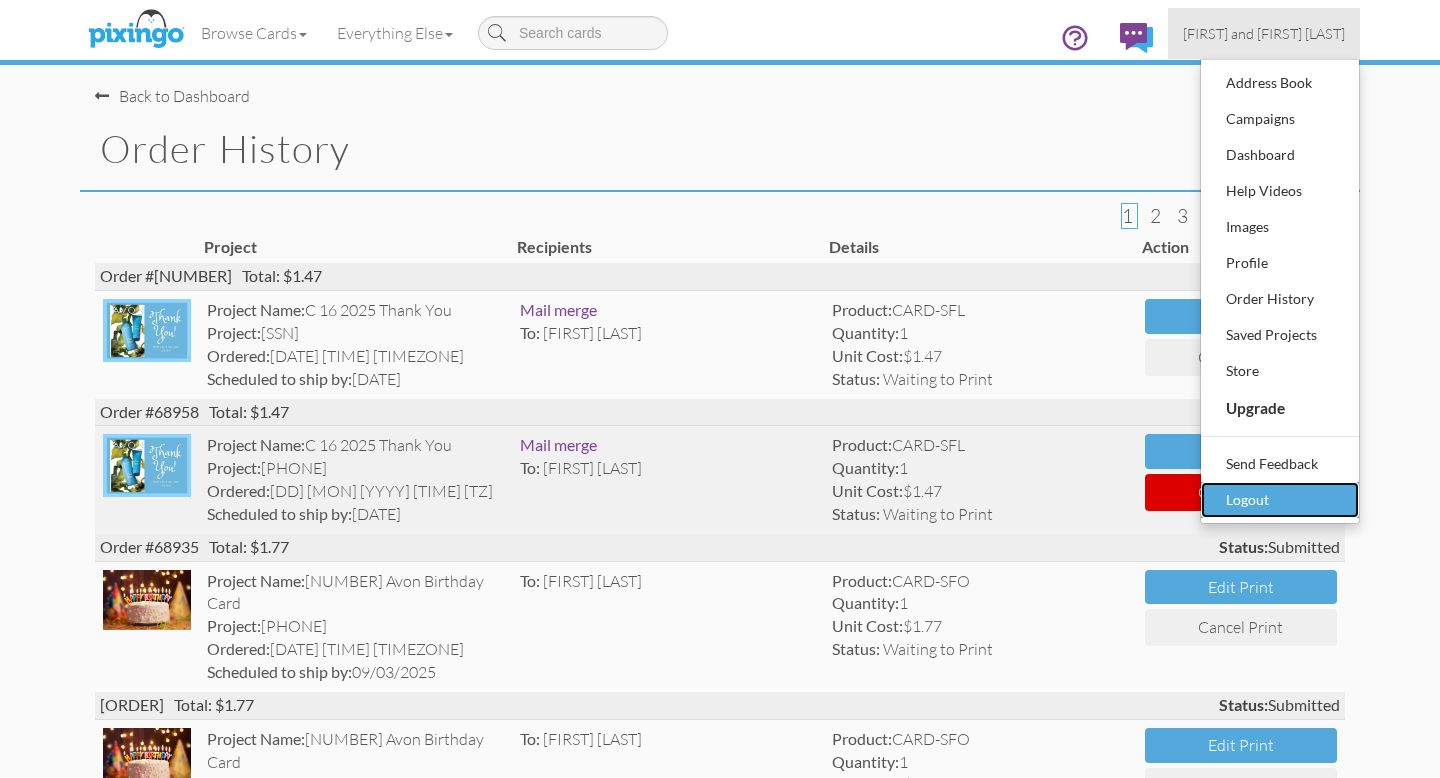 click on "Logout" at bounding box center (1280, 500) 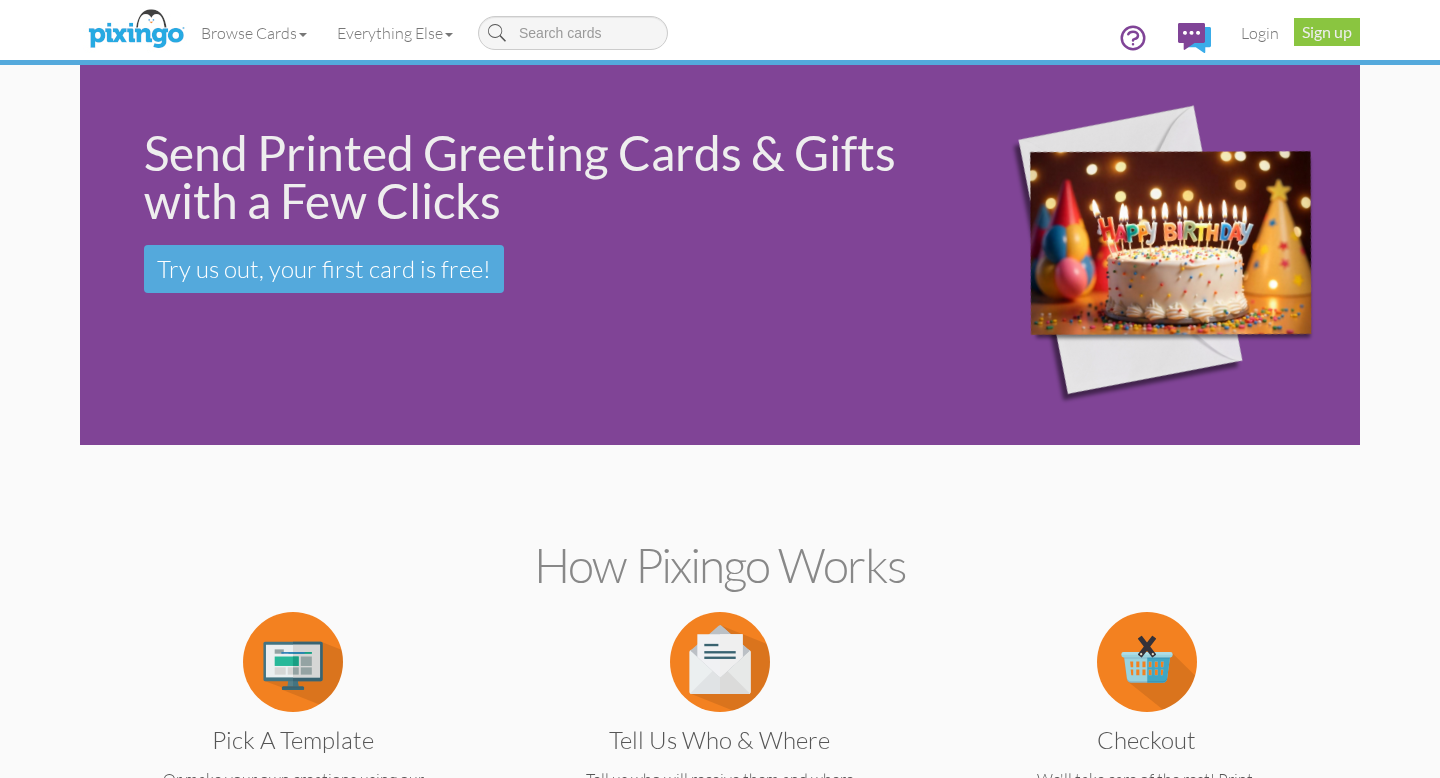 click on "How Pixingo works
Pick a Template
Or make your own creations using our easy-to-use studio.
Tell us Who & Where
Tell us who will receive them and where they live, even add a gift!
Checkout
We'll take care of the rest! Print, addressing, mailing, all of it!" at bounding box center (720, 671) 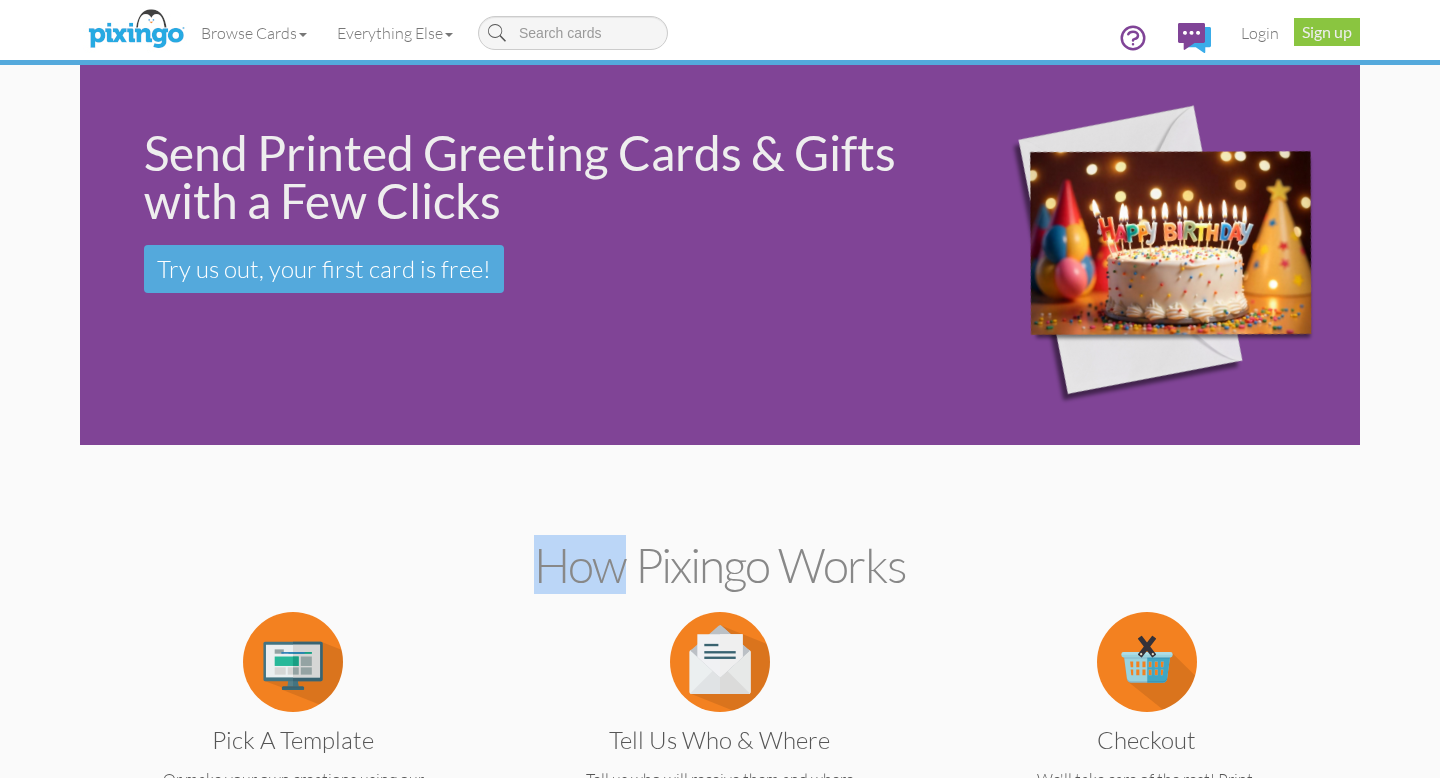 click on "How Pixingo works
Pick a Template
Or make your own creations using our easy-to-use studio.
Tell us Who & Where
Tell us who will receive them and where they live, even add a gift!
Checkout
We'll take care of the rest! Print, addressing, mailing, all of it!" at bounding box center (720, 671) 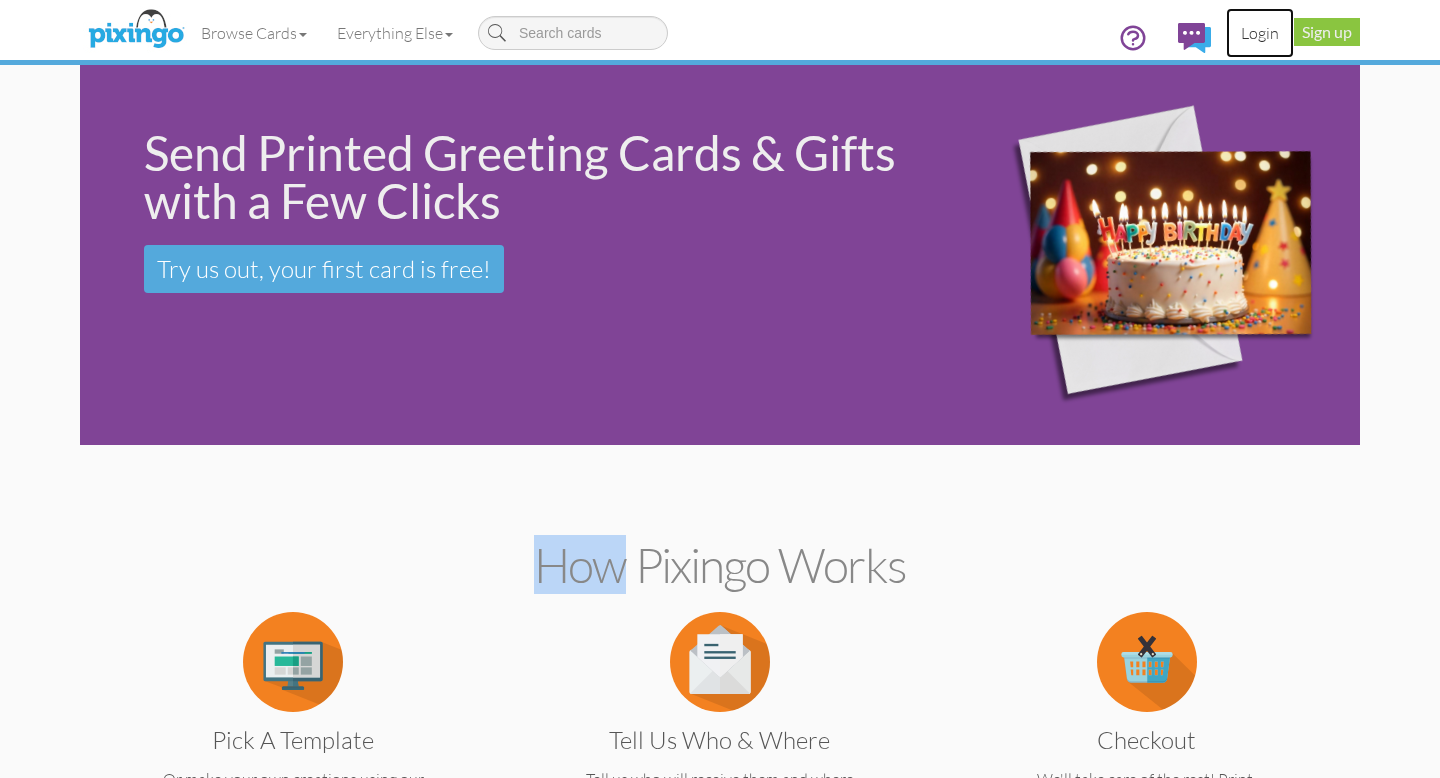 click on "Login" at bounding box center (1260, 33) 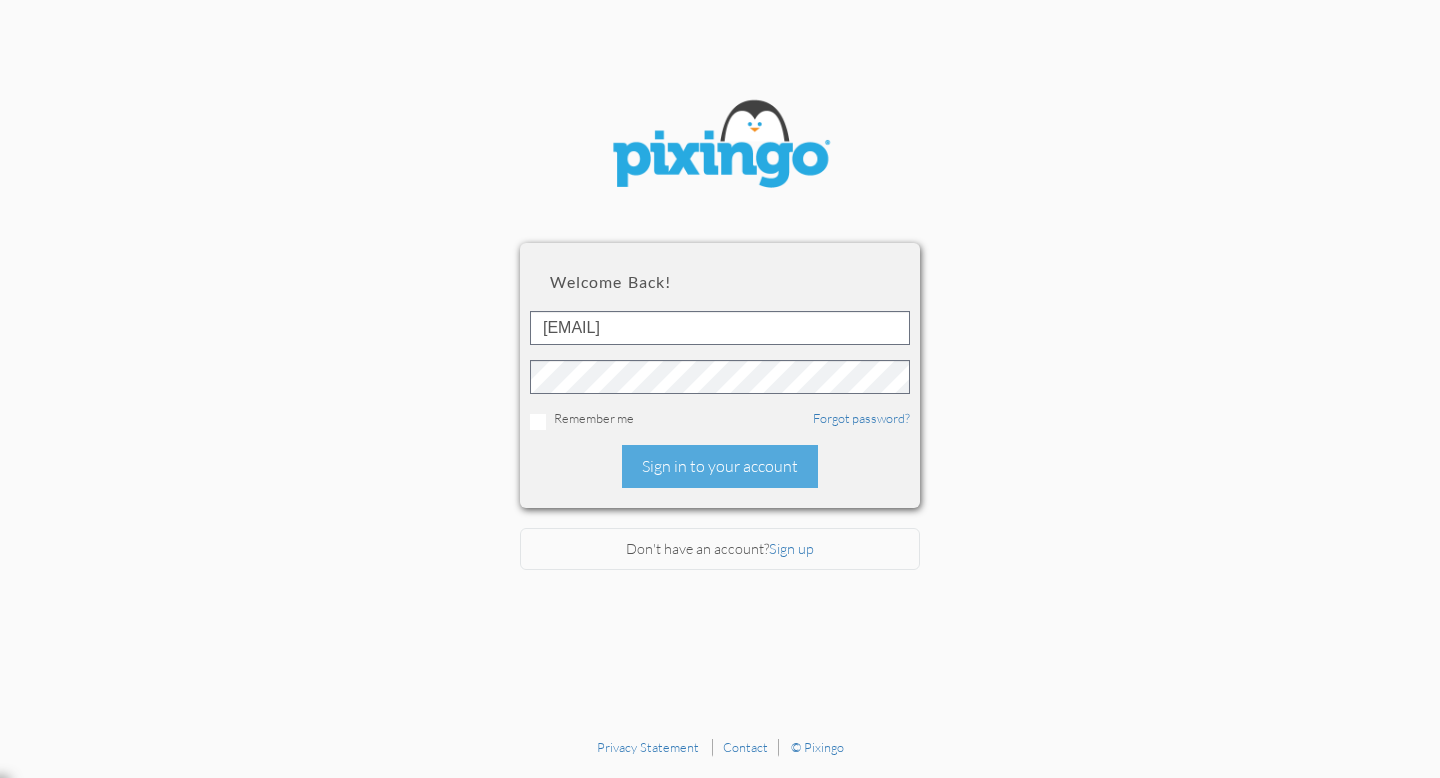 click on "Welcome back!
[EMAIL]
Remember me
Forgot password?
Sign in to your account
Don't have an account?  Sign up" at bounding box center (720, 364) 